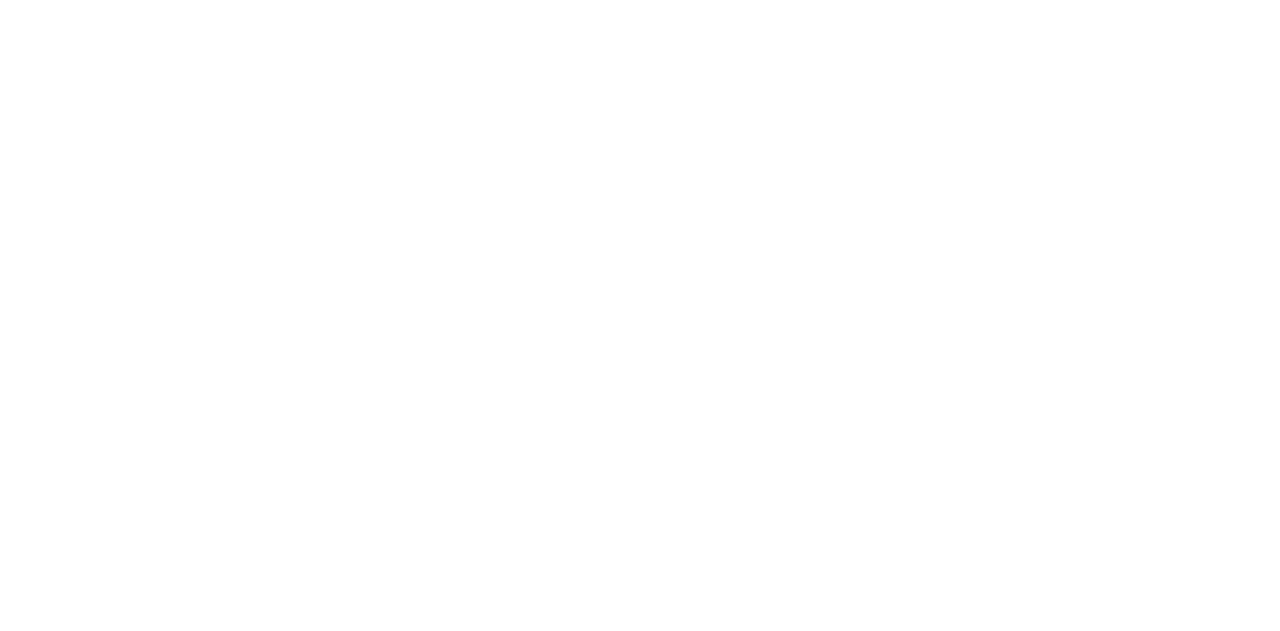 scroll, scrollTop: 0, scrollLeft: 0, axis: both 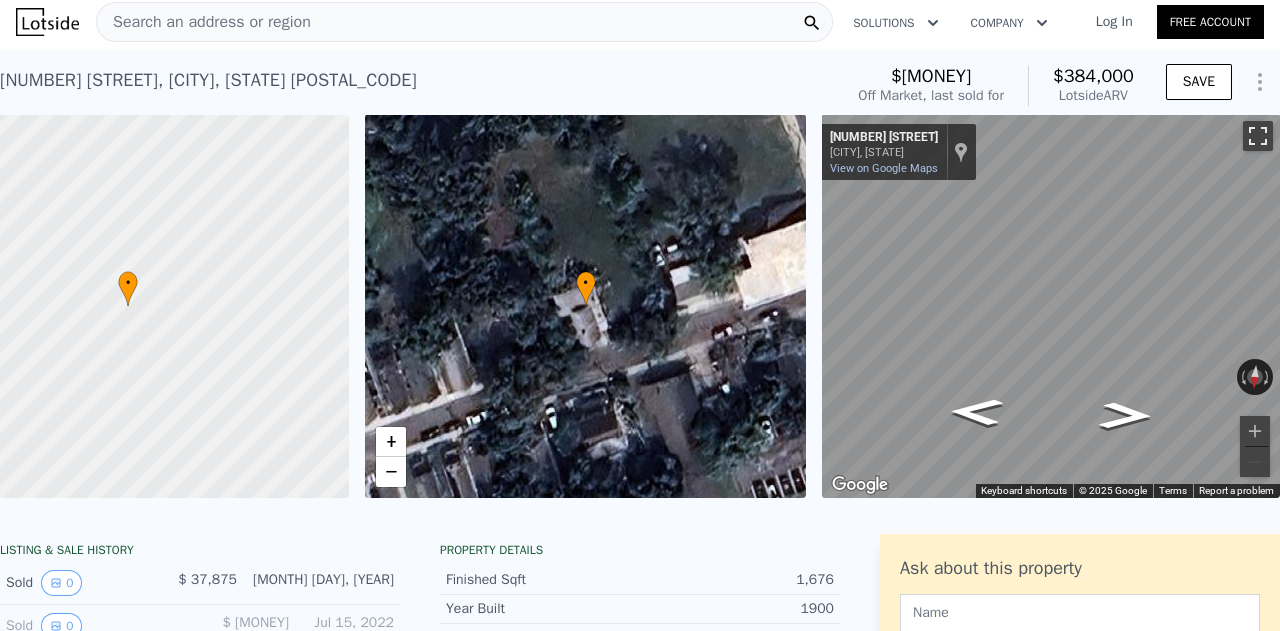 click at bounding box center [1258, 136] 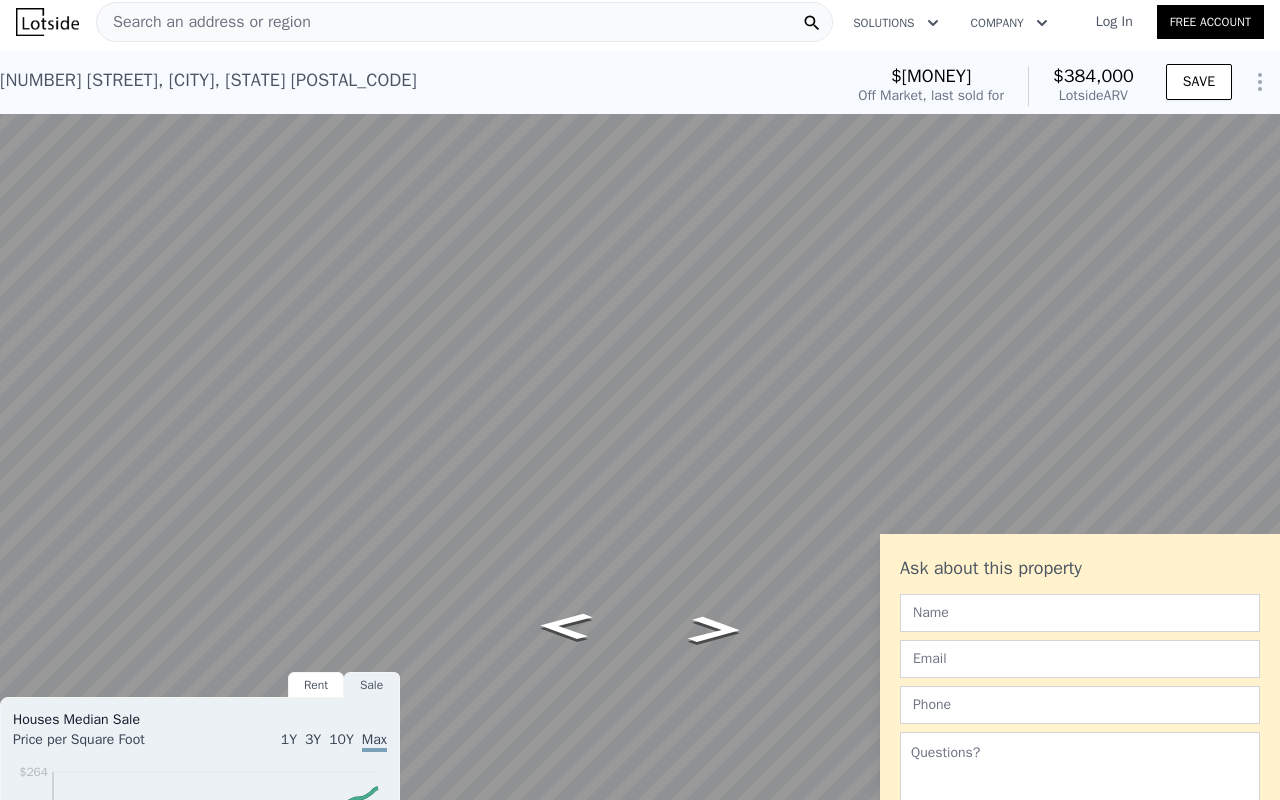 click at bounding box center [1255, 678] 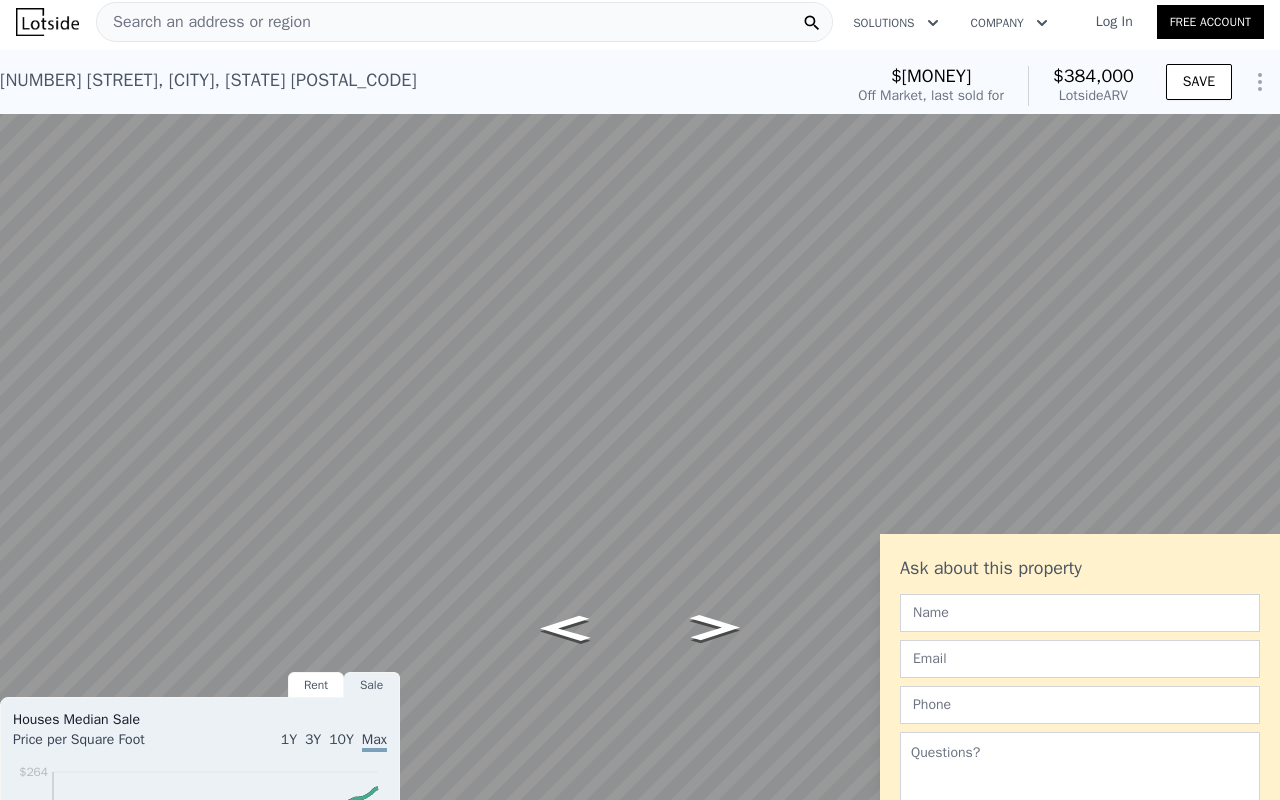 click at bounding box center [1255, 679] 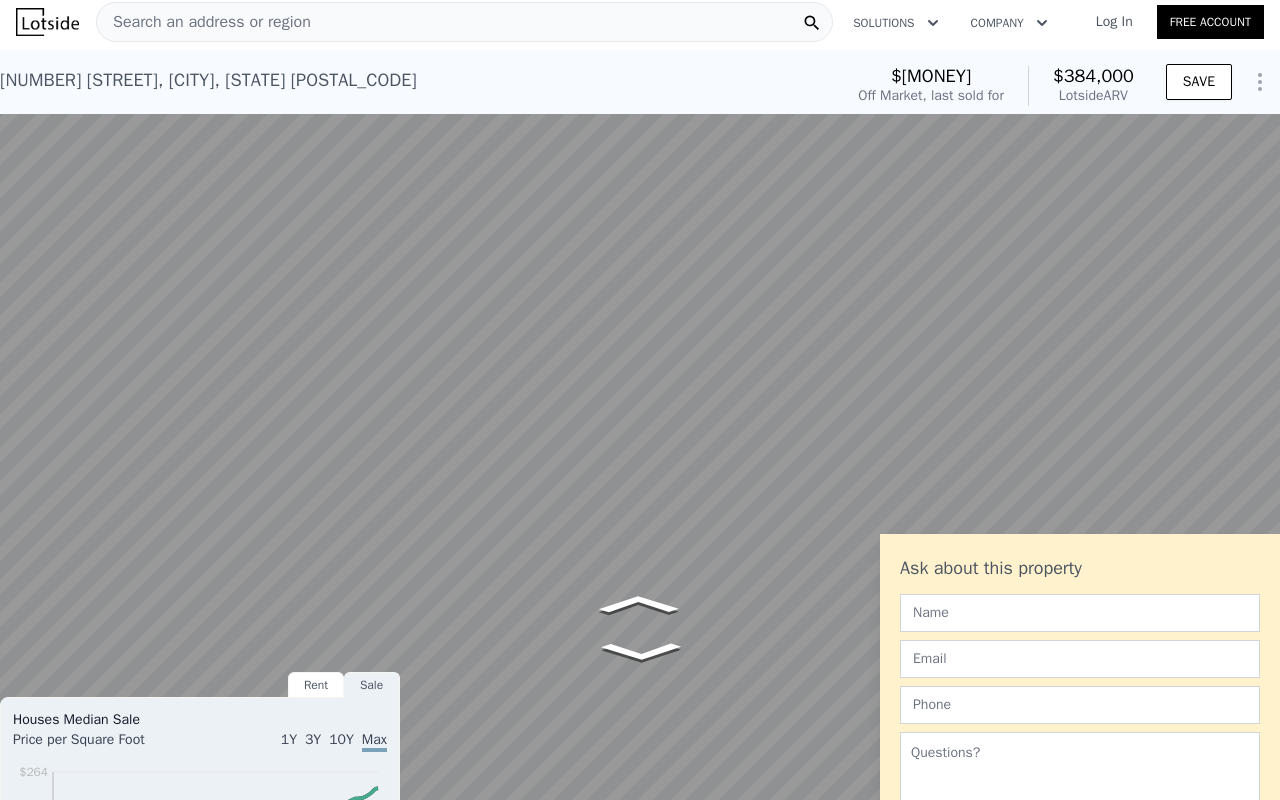 click at bounding box center (1242, 679) 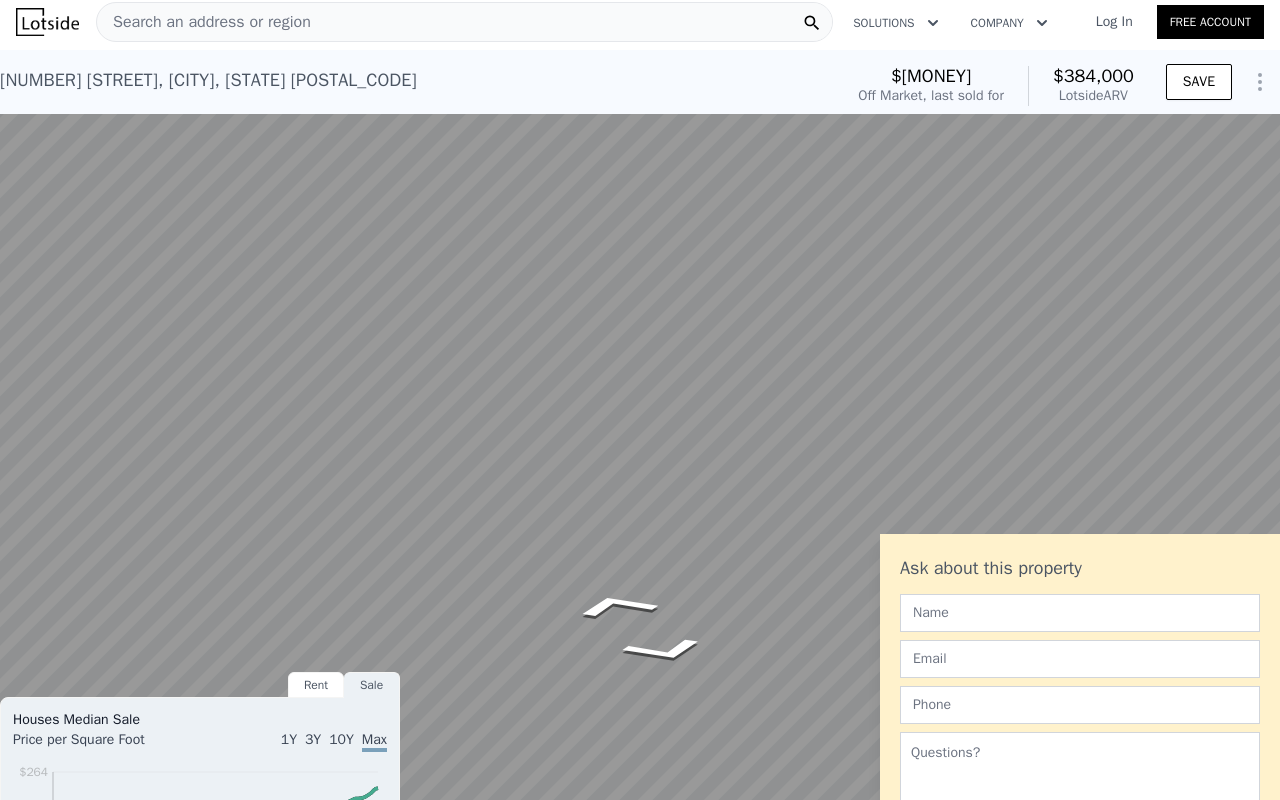 click at bounding box center [1255, 679] 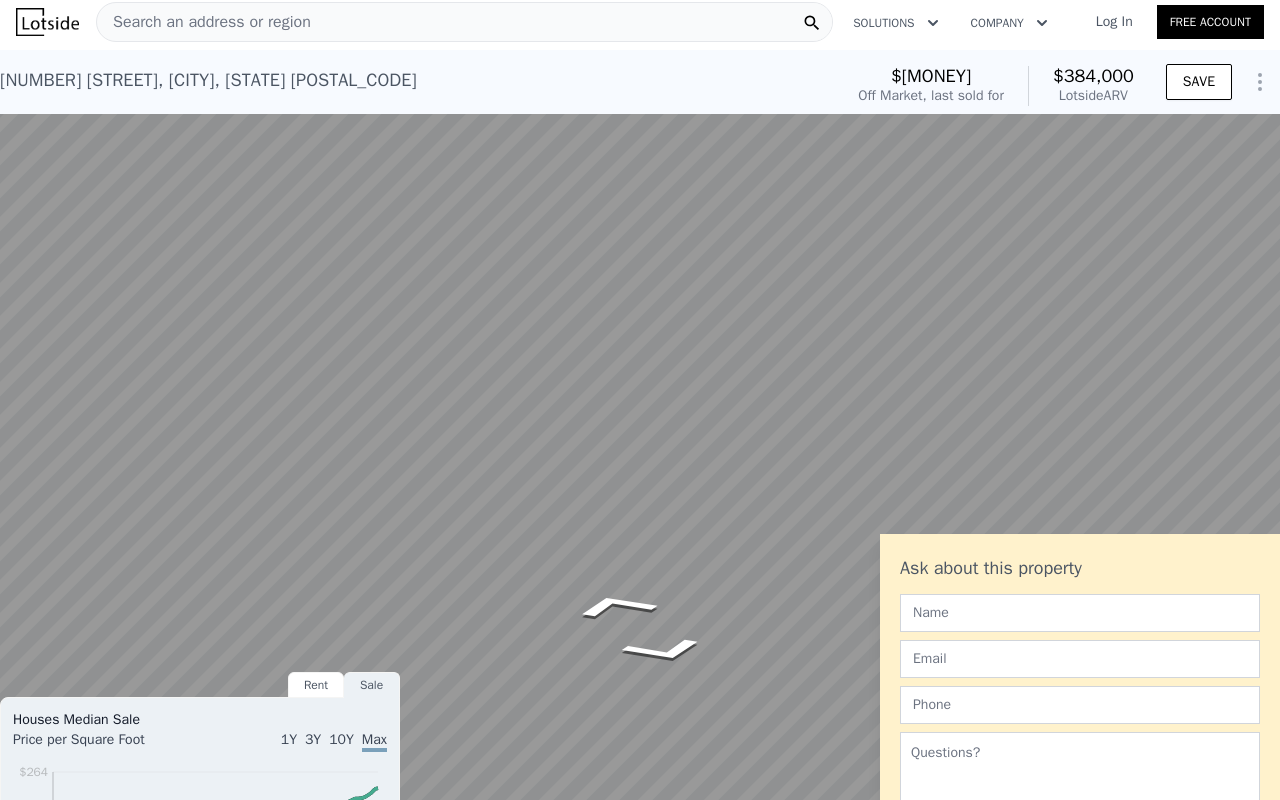 click at bounding box center [1242, 679] 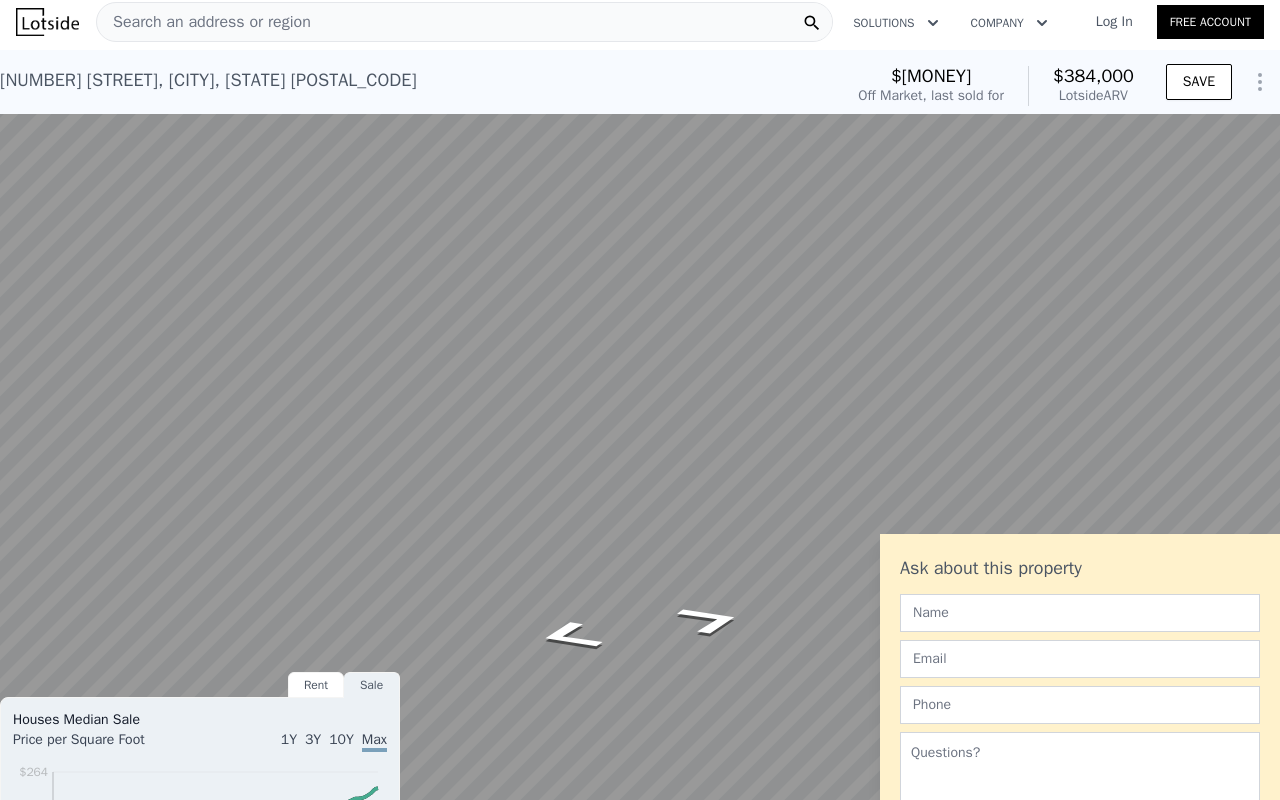click at bounding box center [1242, 679] 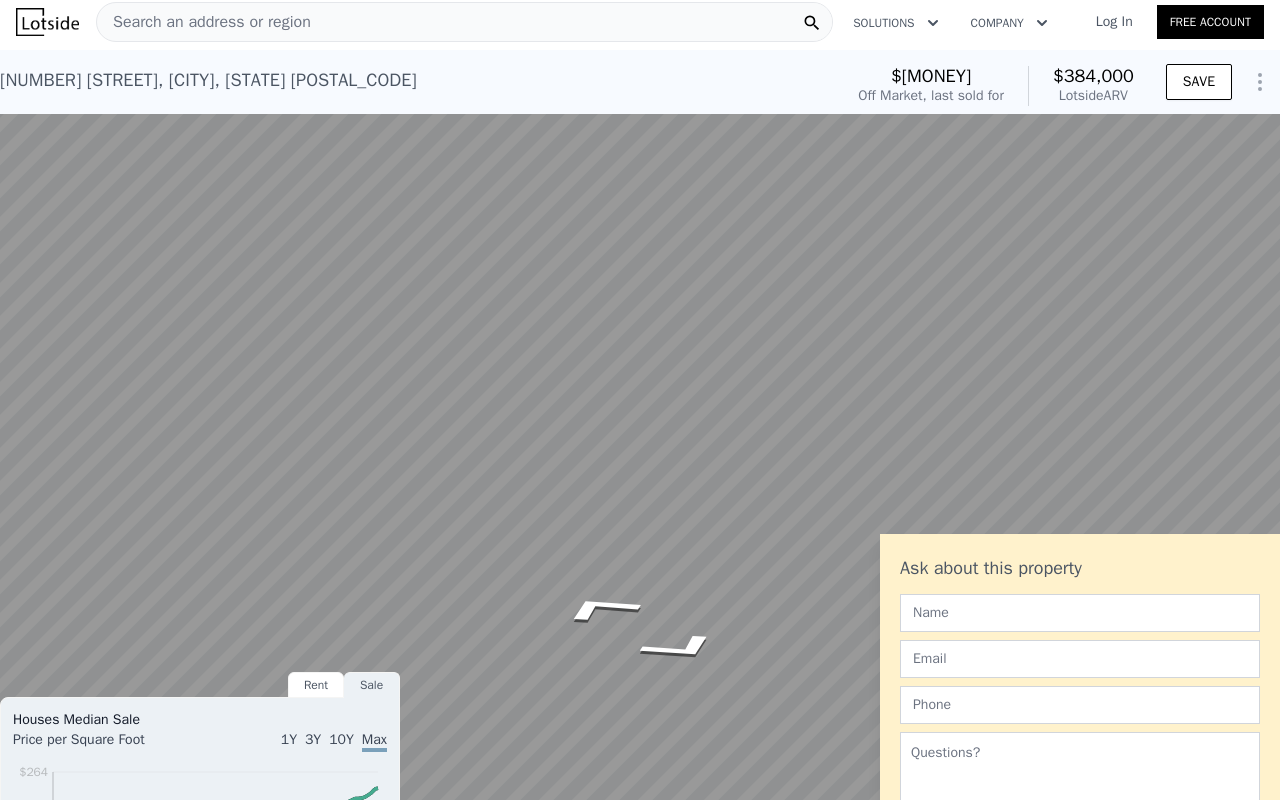 click at bounding box center [1242, 679] 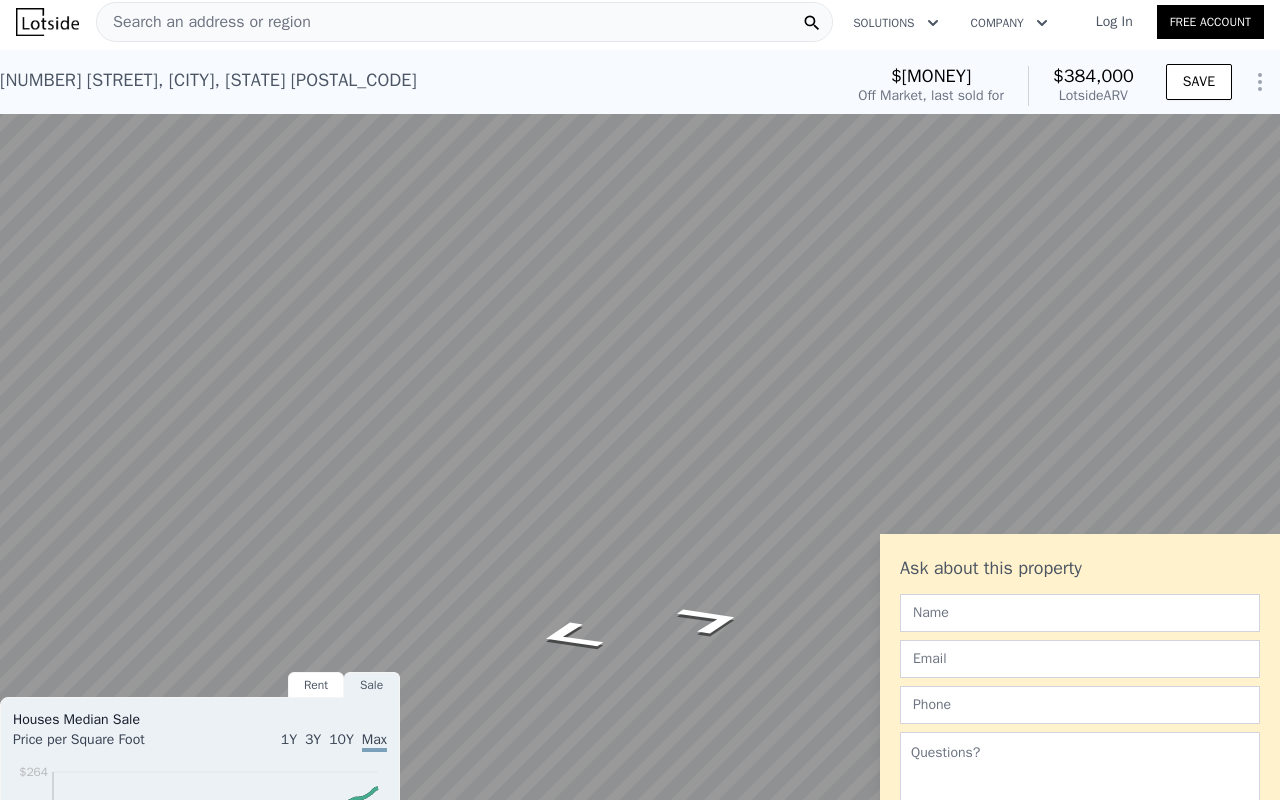 click at bounding box center [1268, 679] 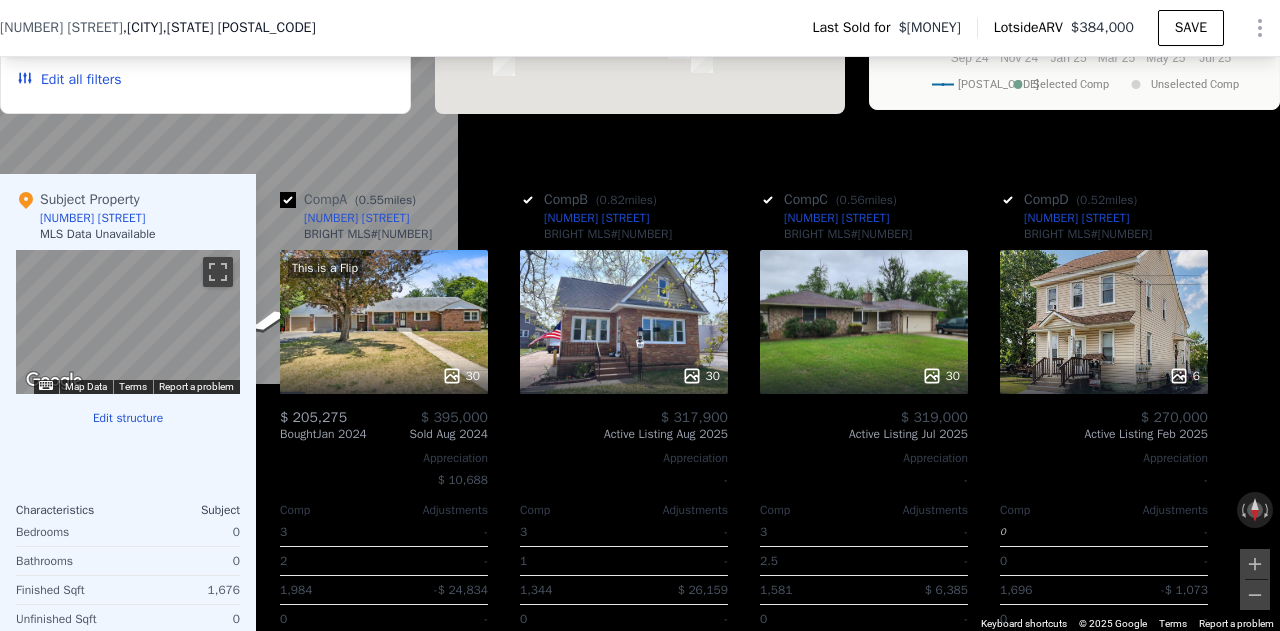 scroll, scrollTop: 1566, scrollLeft: 0, axis: vertical 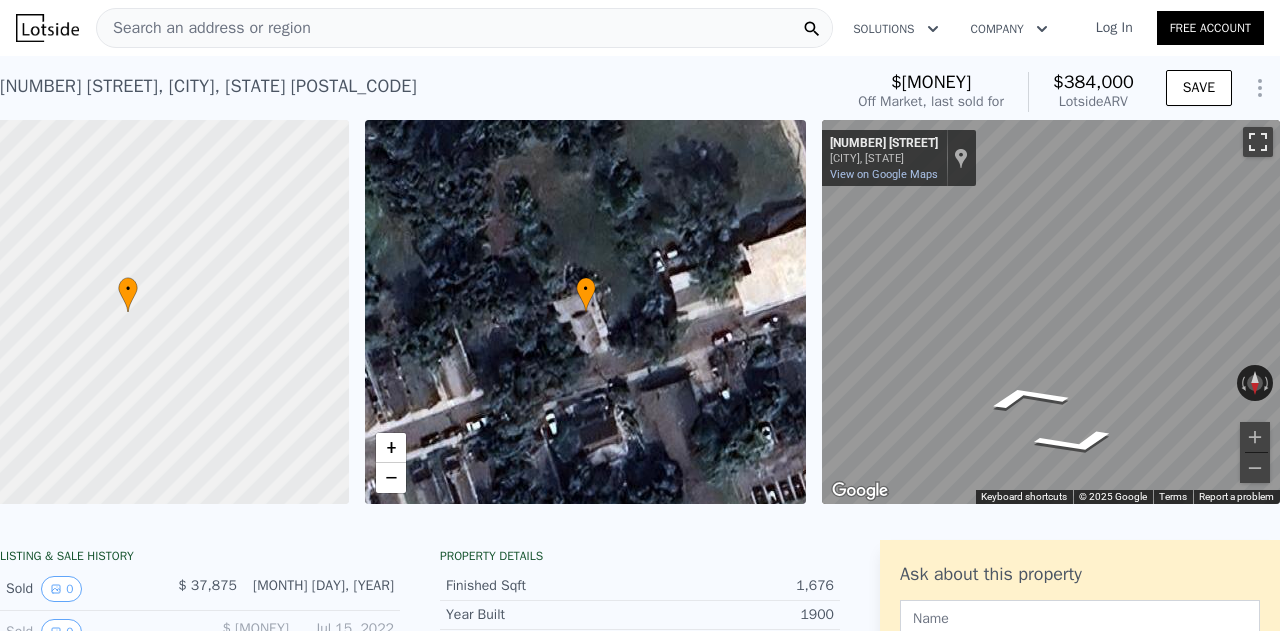 click at bounding box center [1258, 142] 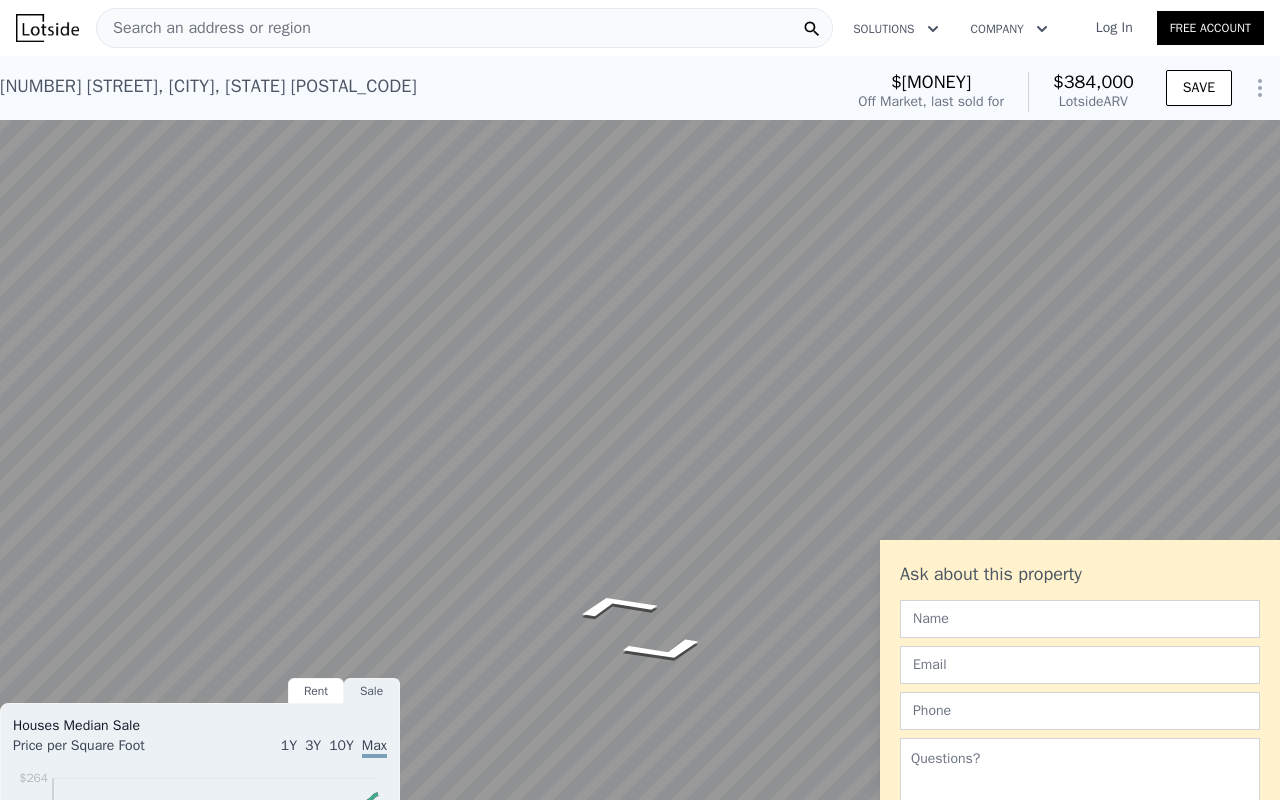 click at bounding box center [1255, 679] 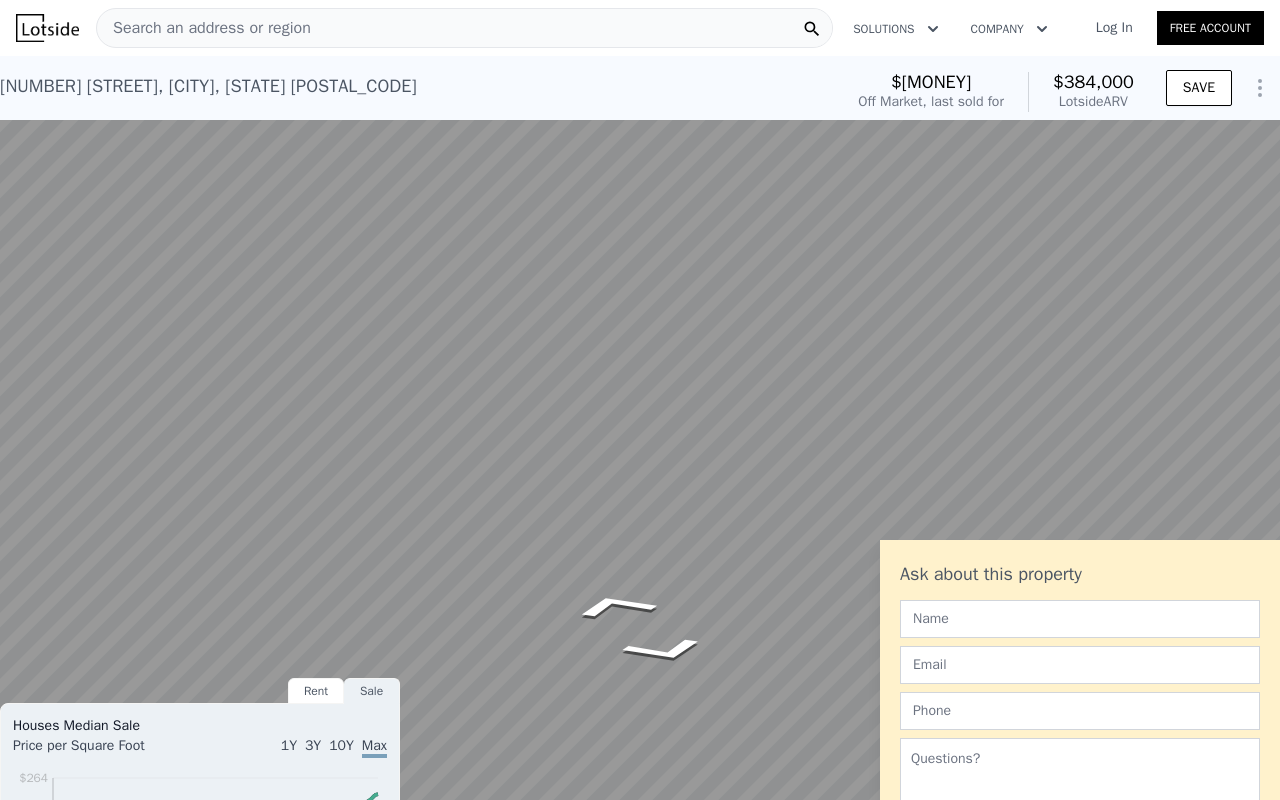 click at bounding box center [1255, 679] 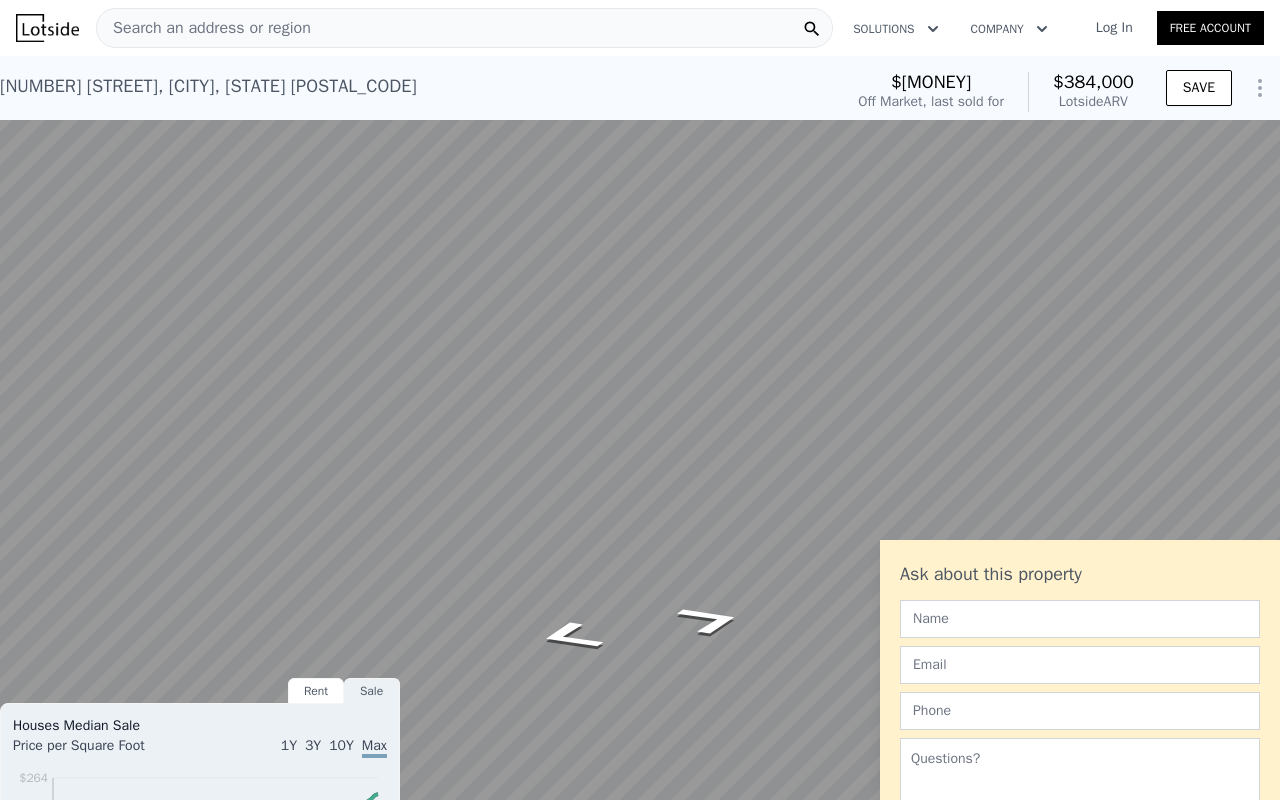 click at bounding box center (1268, 679) 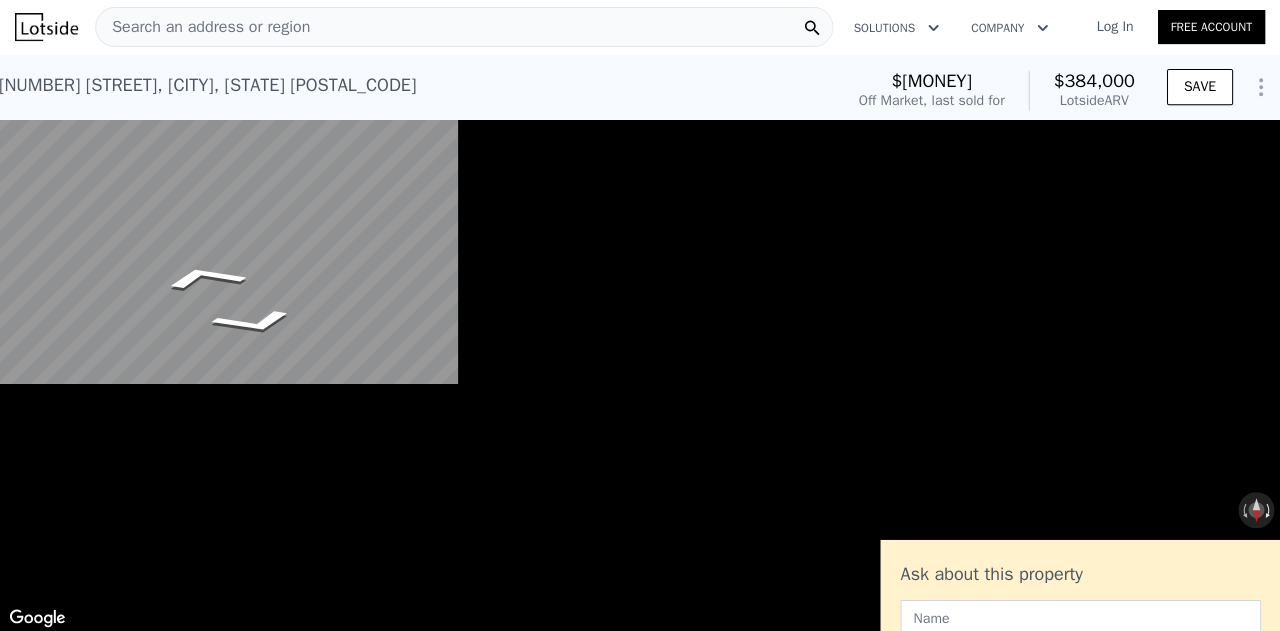 scroll, scrollTop: 0, scrollLeft: 0, axis: both 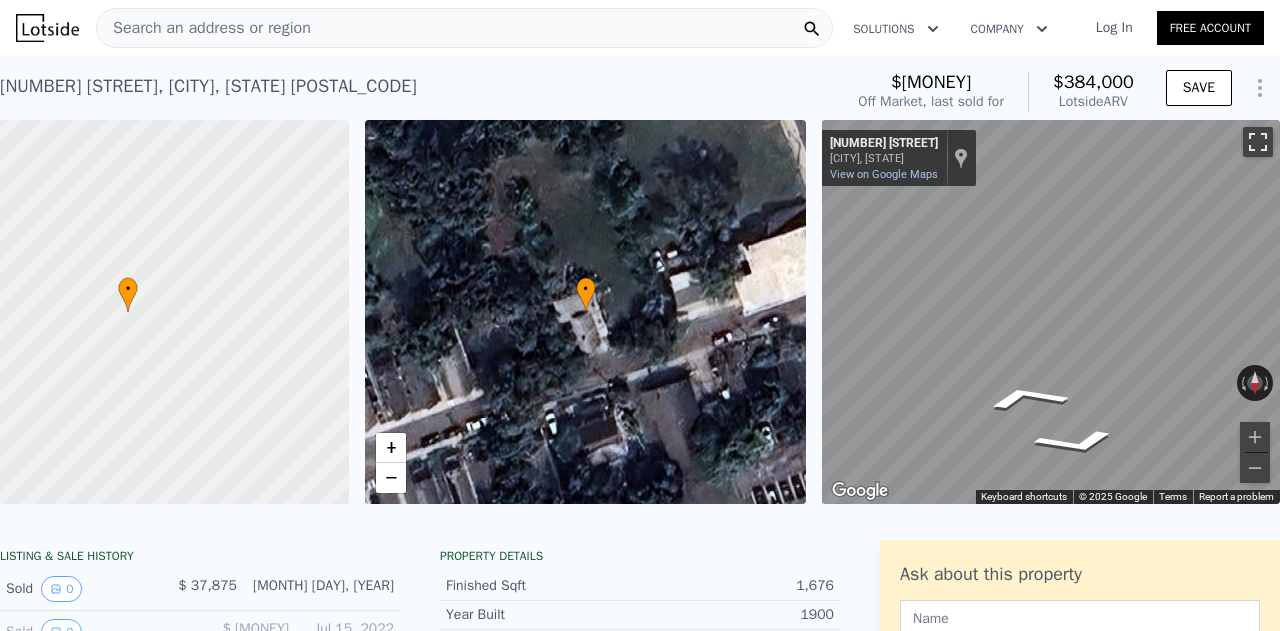 click at bounding box center (1258, 142) 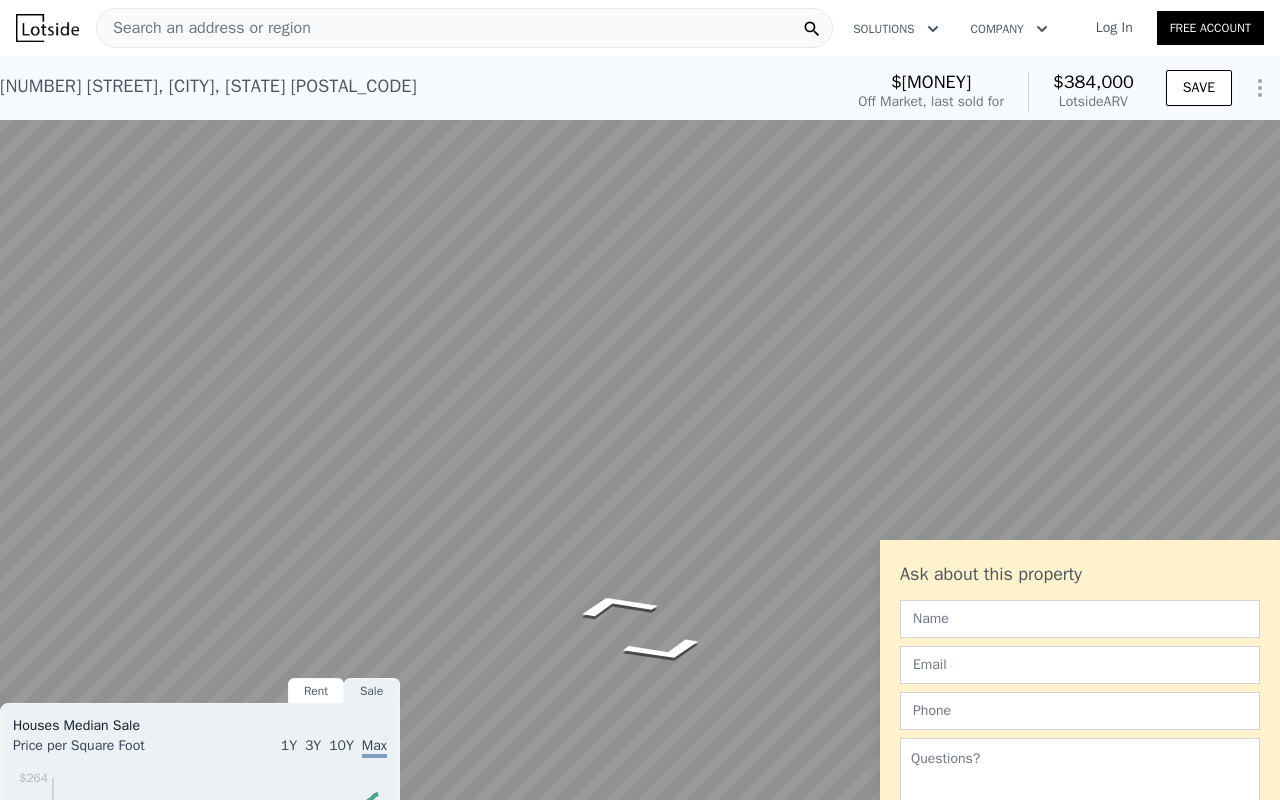 click at bounding box center (1255, 679) 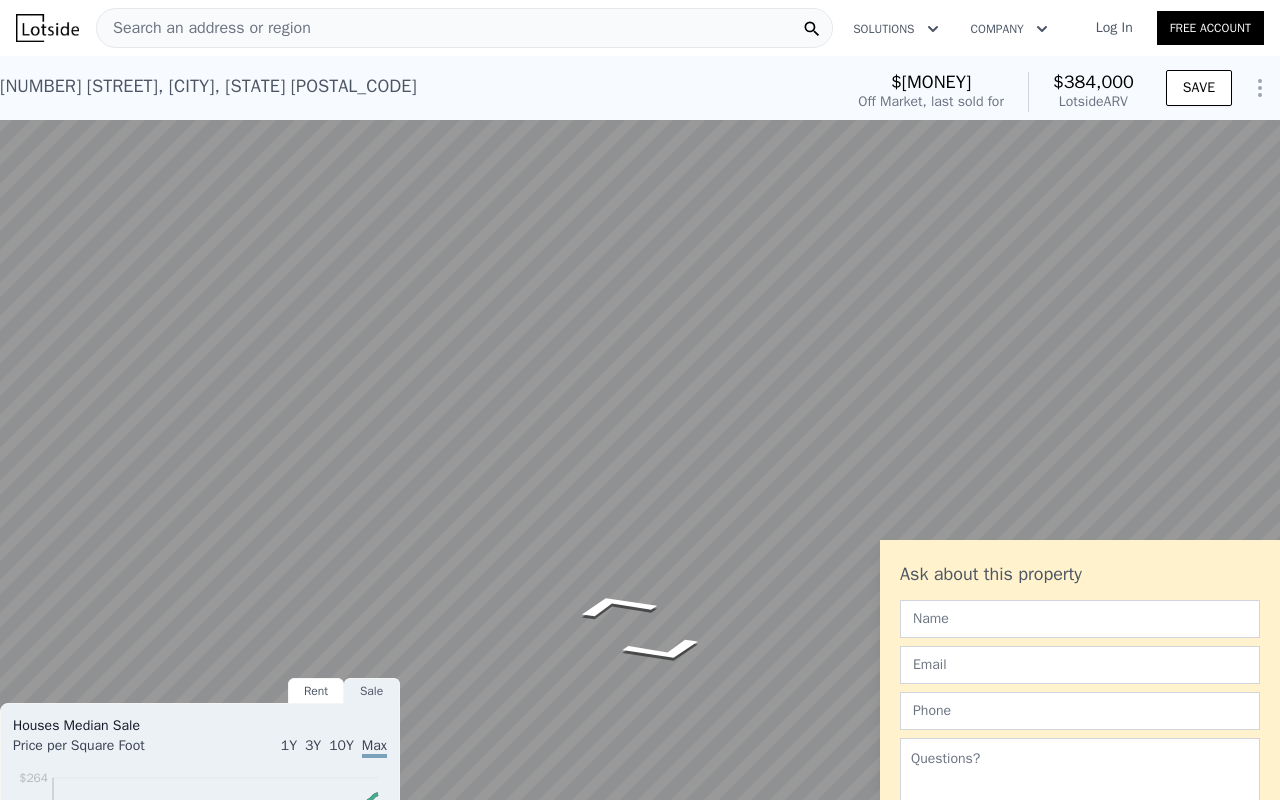 click at bounding box center [1255, 679] 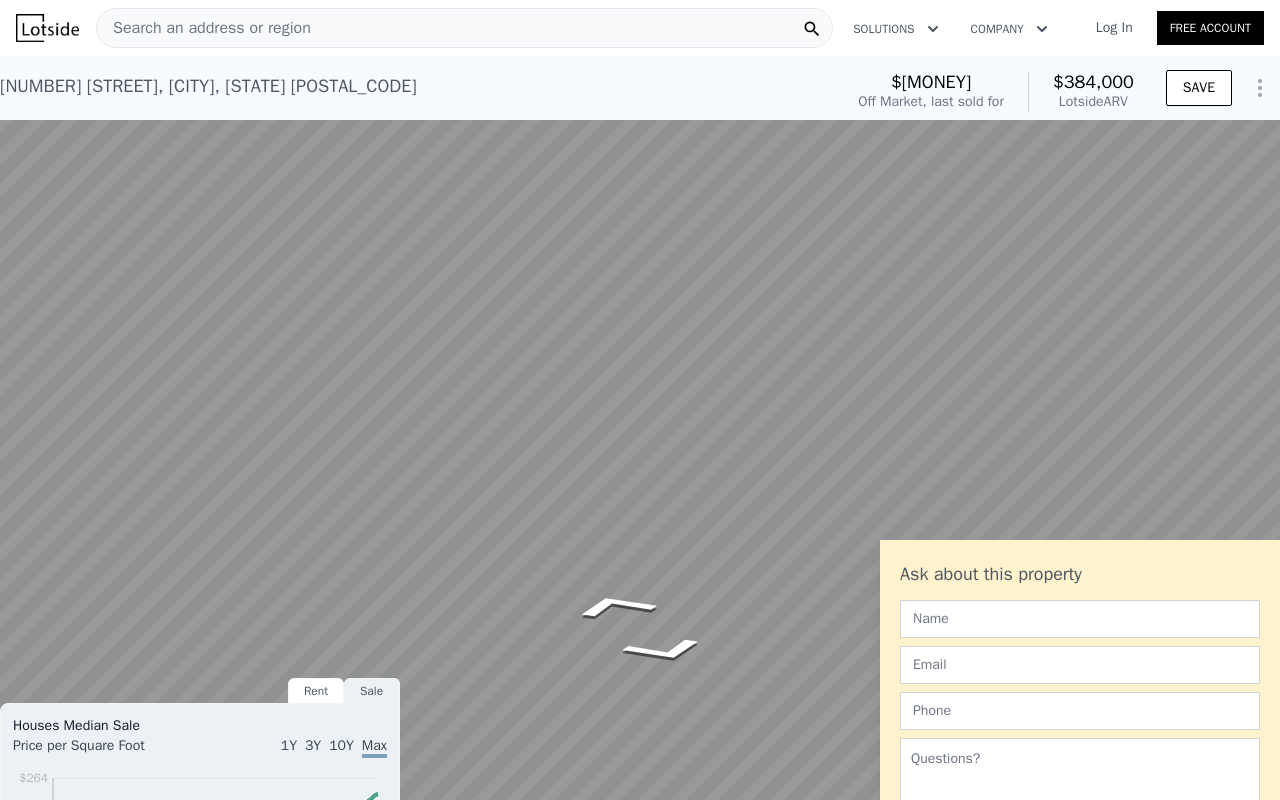 click at bounding box center (1268, 679) 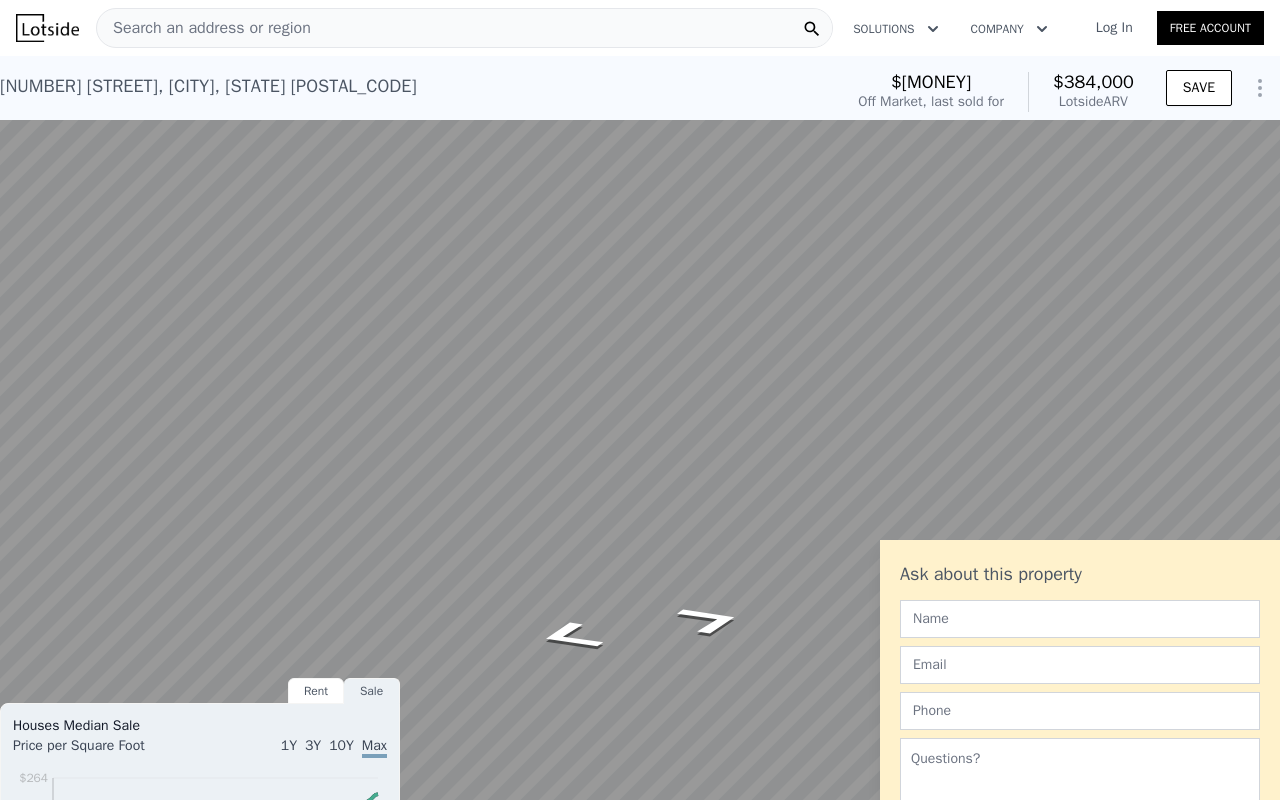 click at bounding box center [1268, 679] 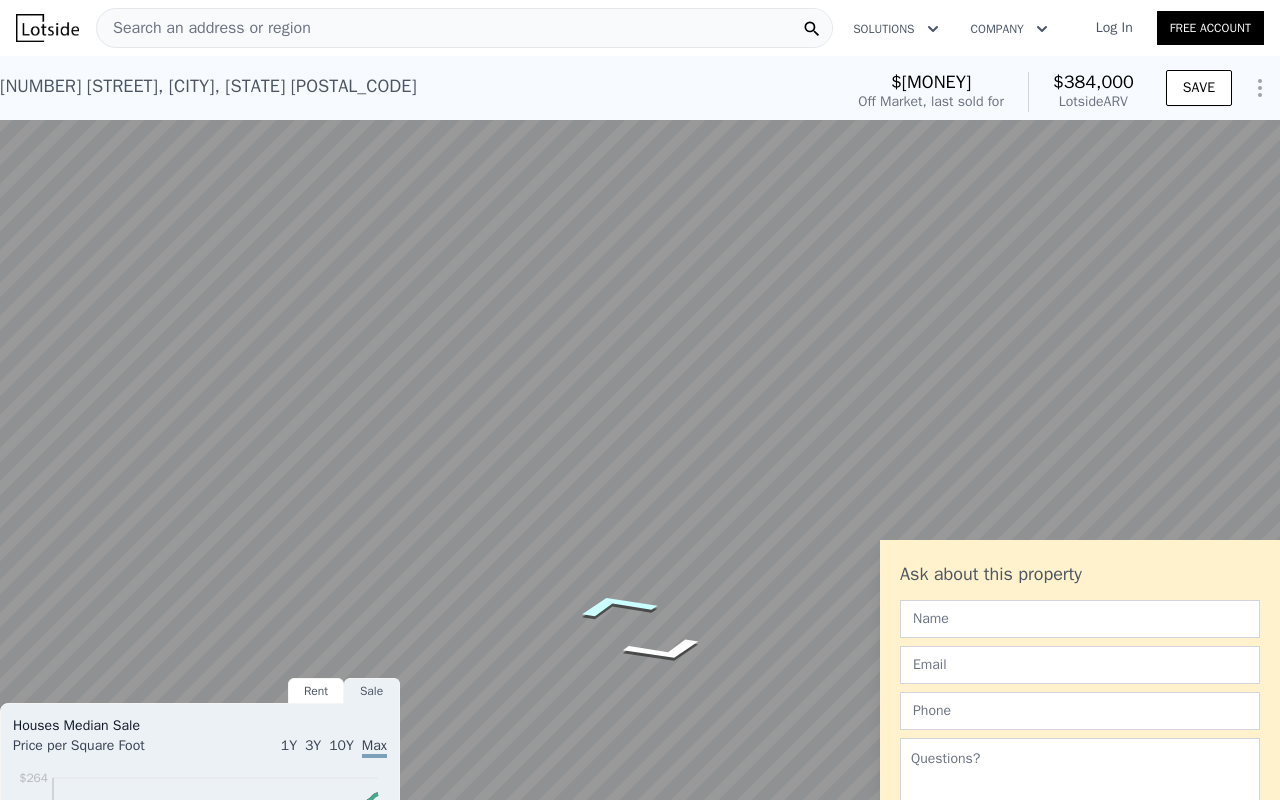 click 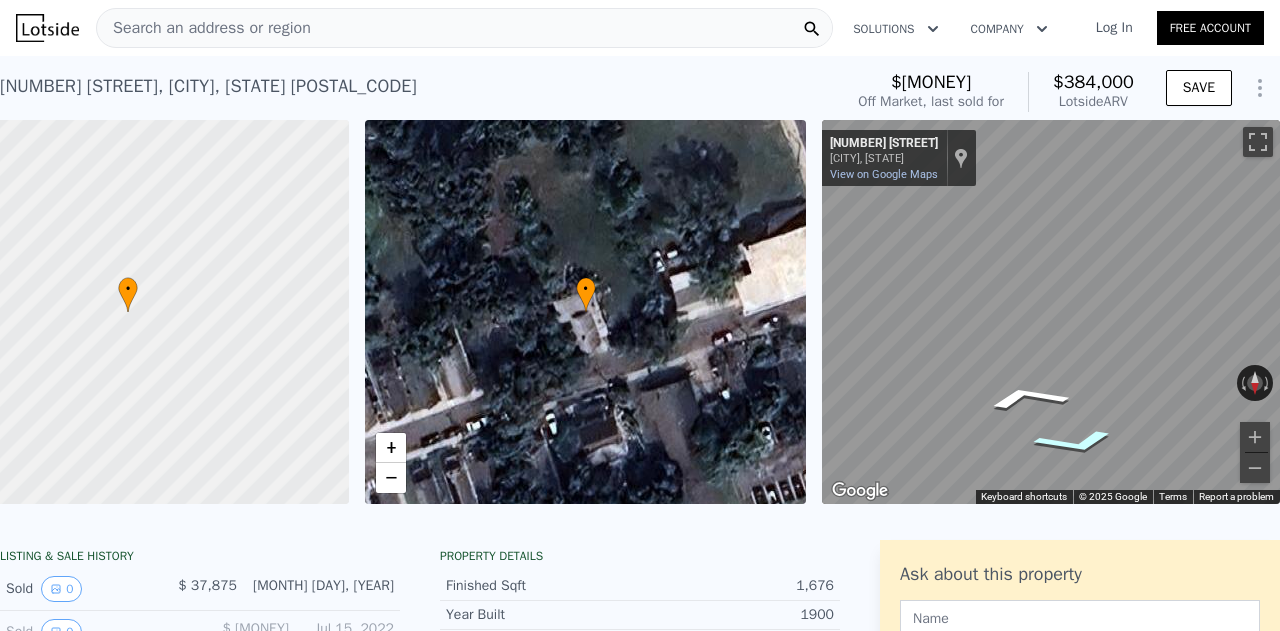 click 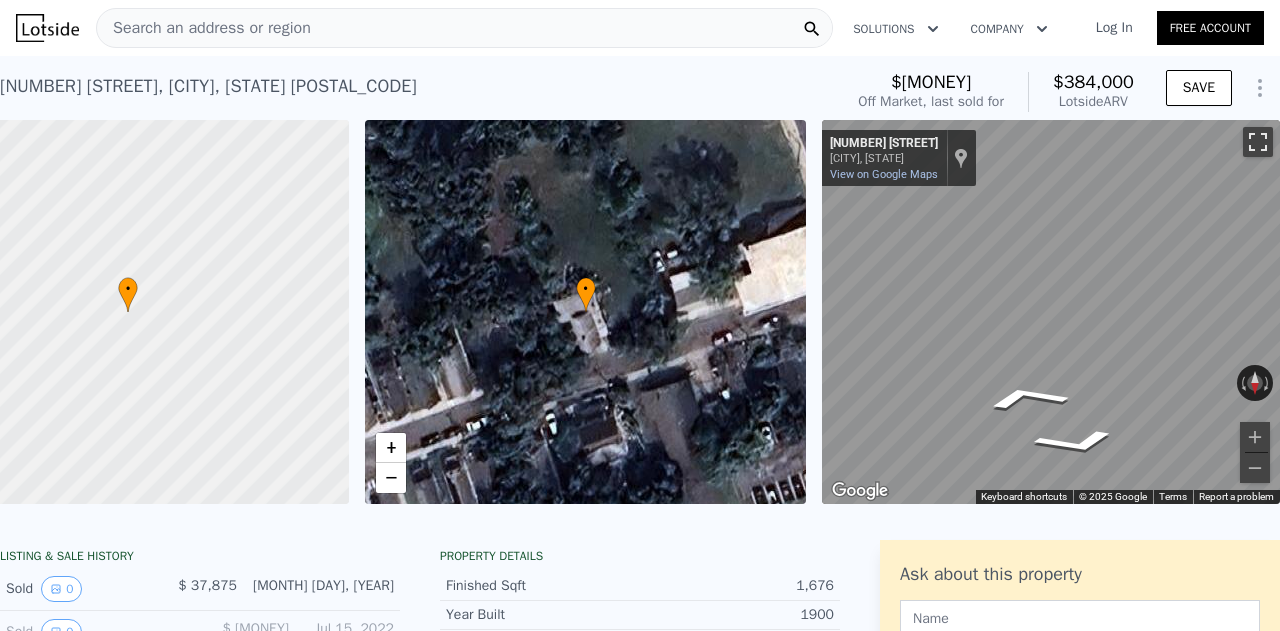 click at bounding box center (1258, 142) 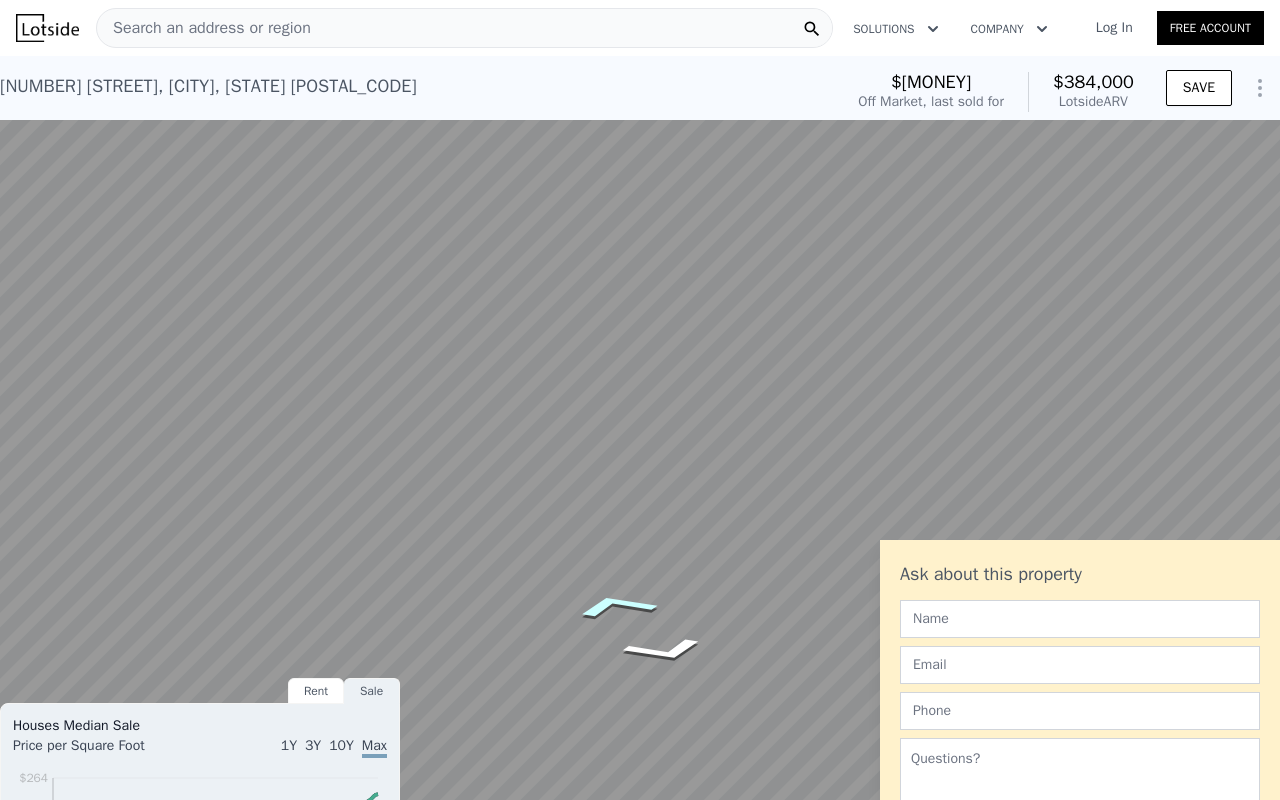 click 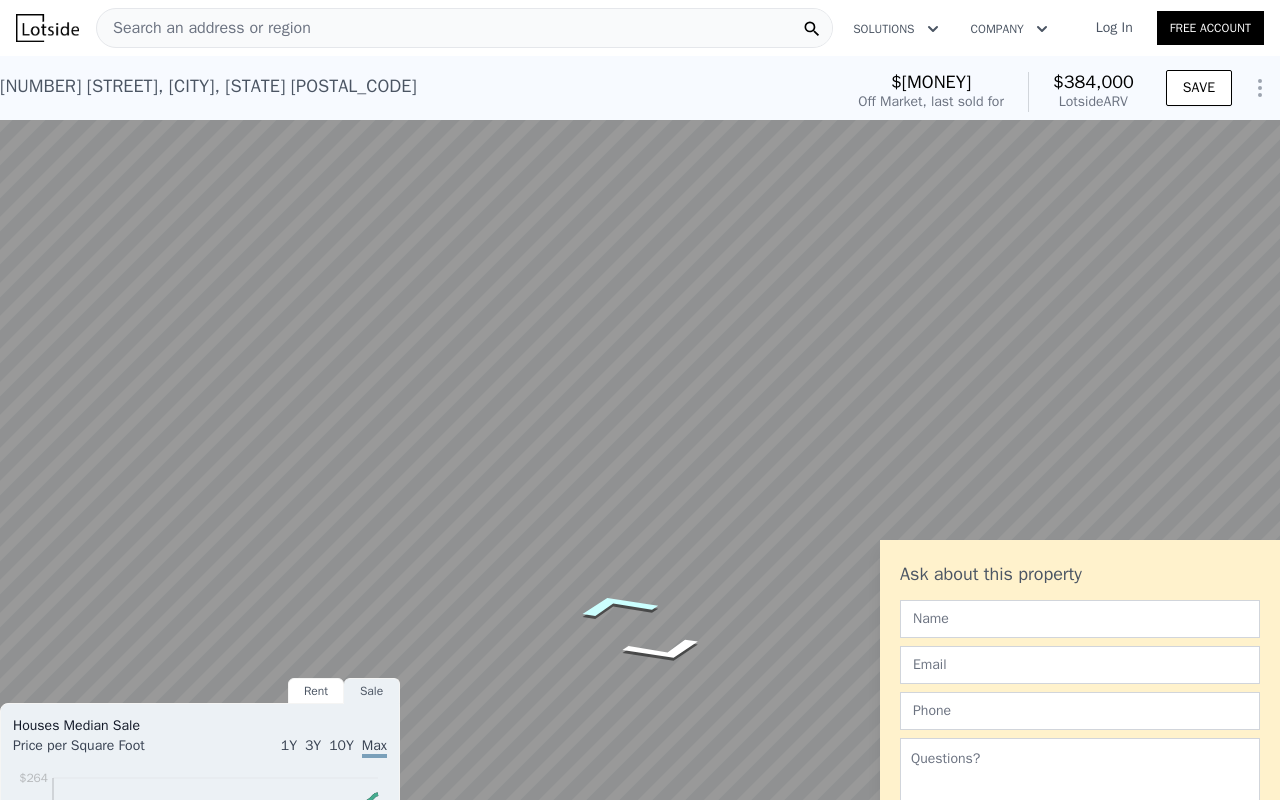 click 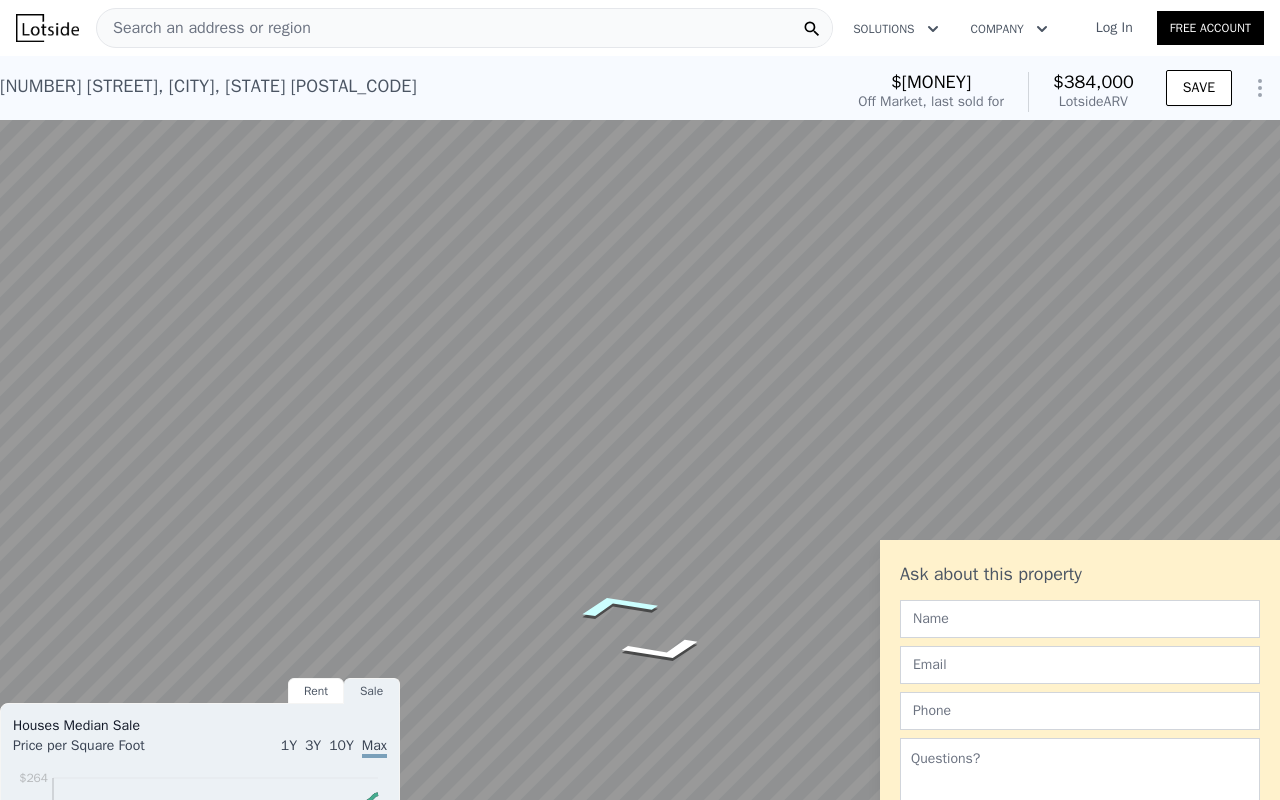 click 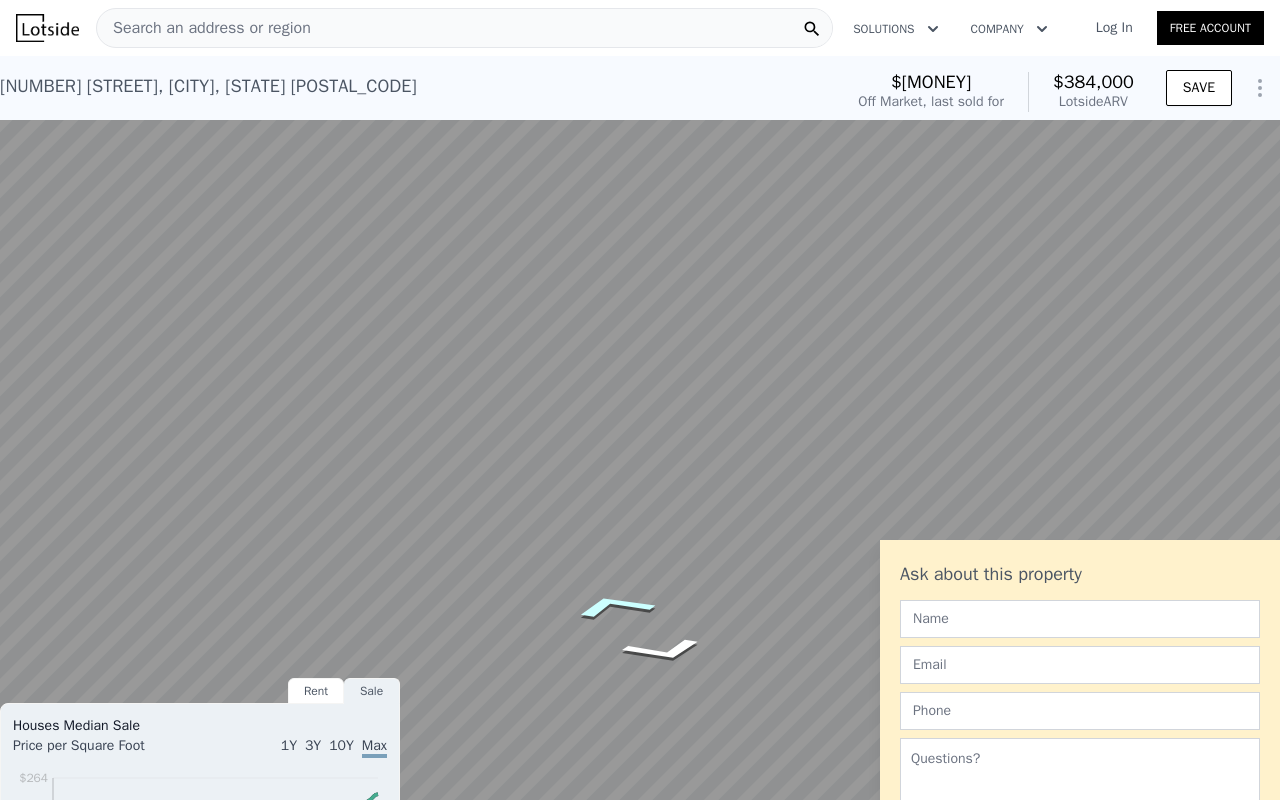 click 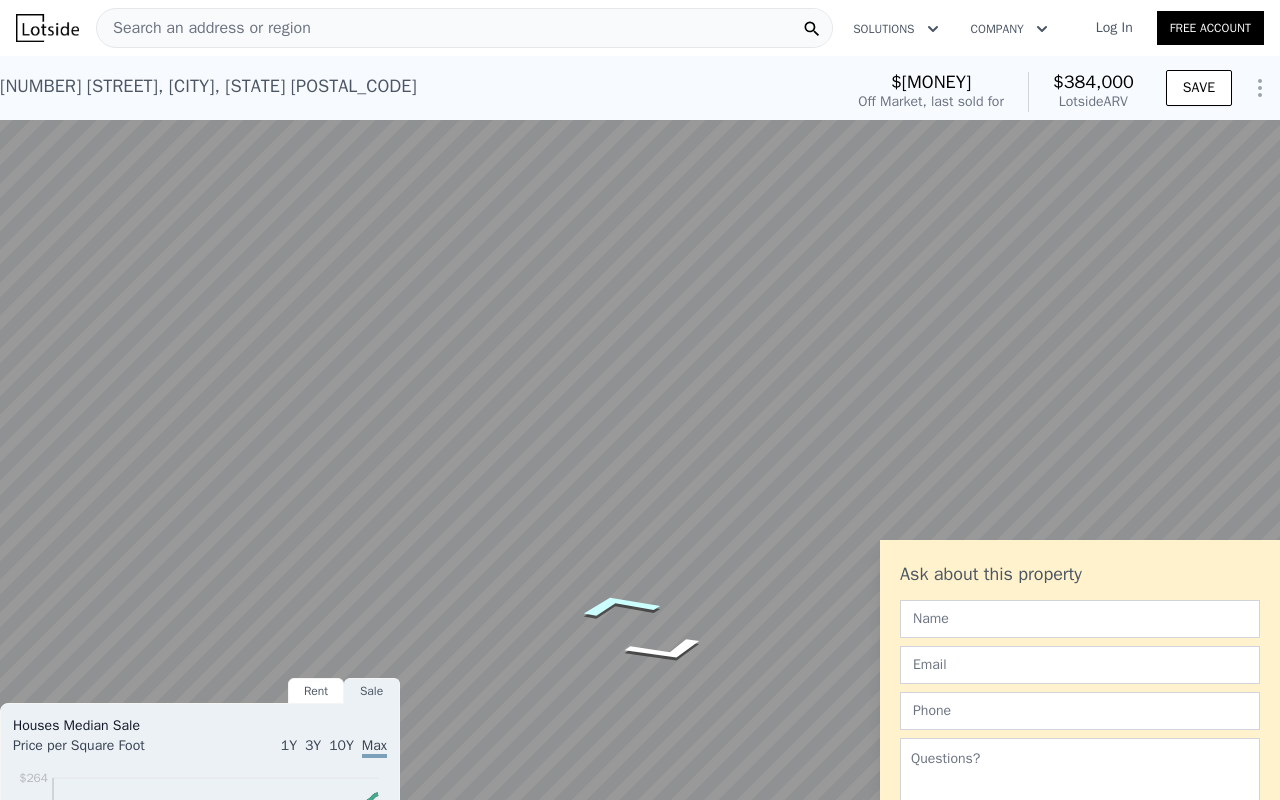 click 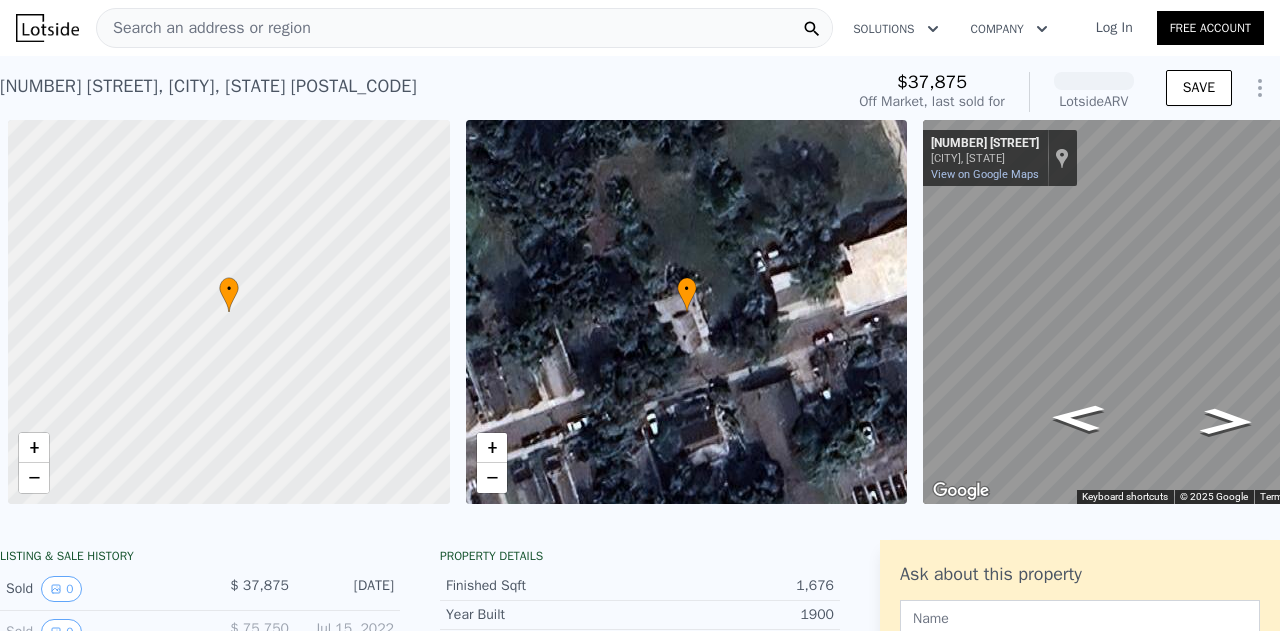 scroll, scrollTop: 0, scrollLeft: 0, axis: both 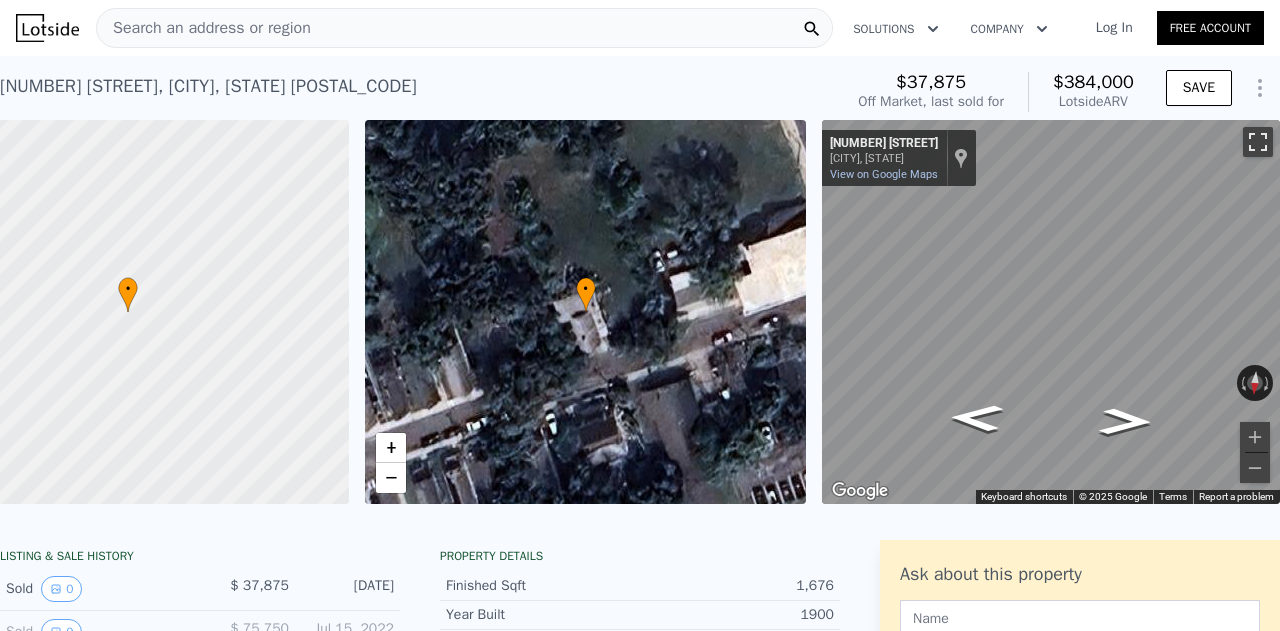 click at bounding box center [1258, 142] 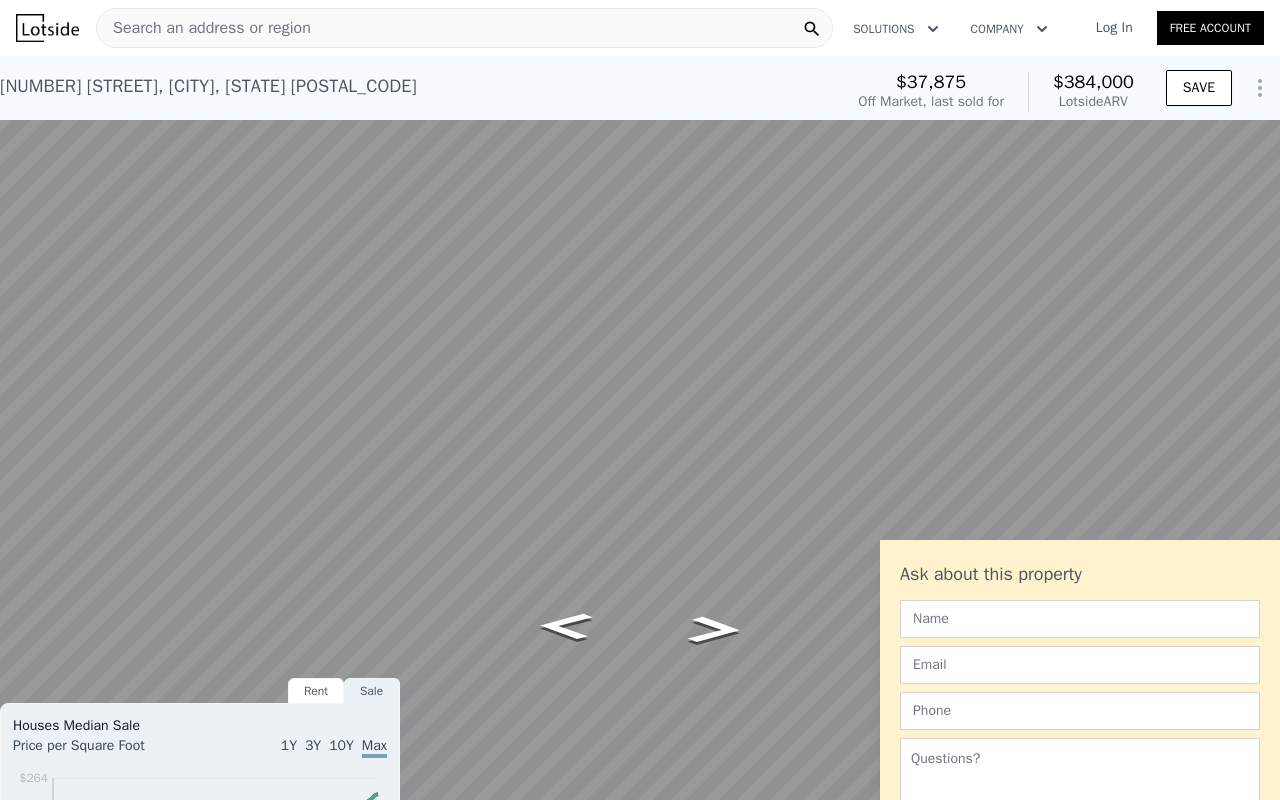 click at bounding box center (1255, 678) 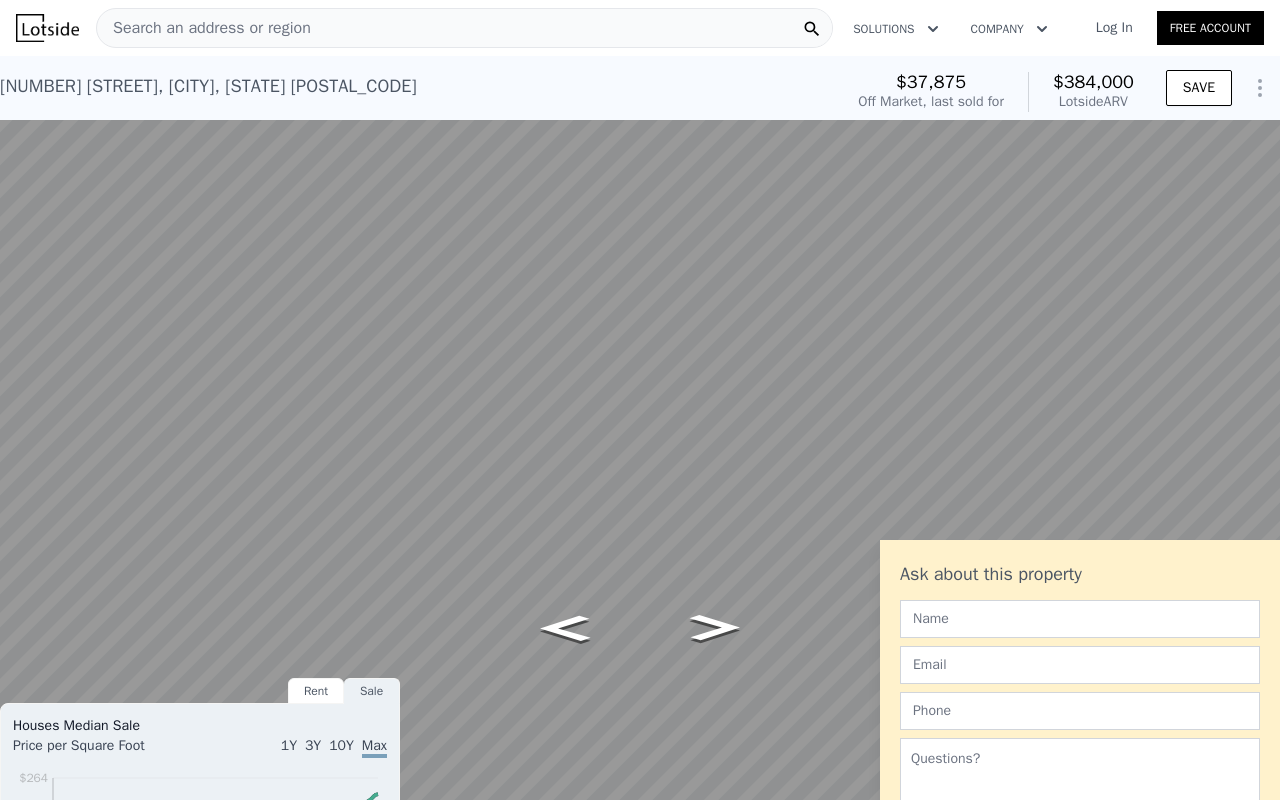 click at bounding box center [1268, 679] 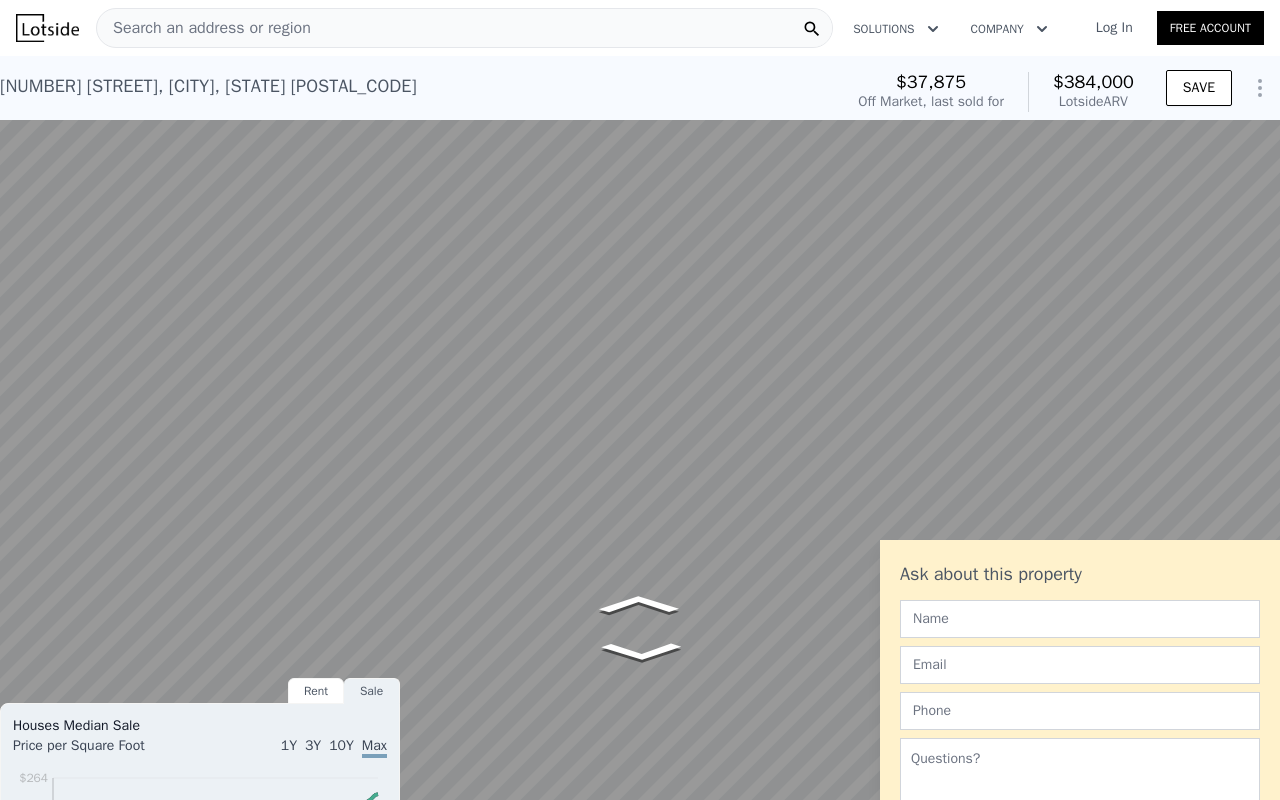 click at bounding box center (1268, 679) 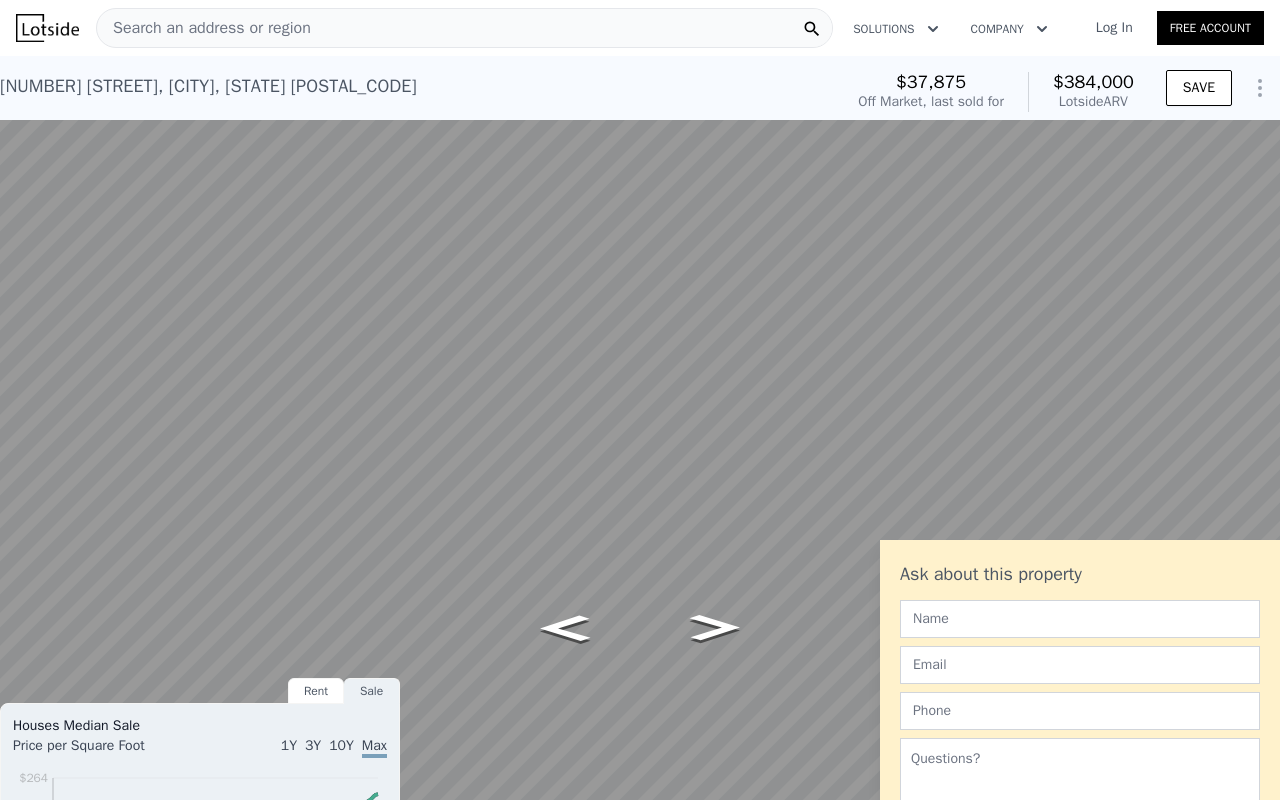 click at bounding box center [1255, 733] 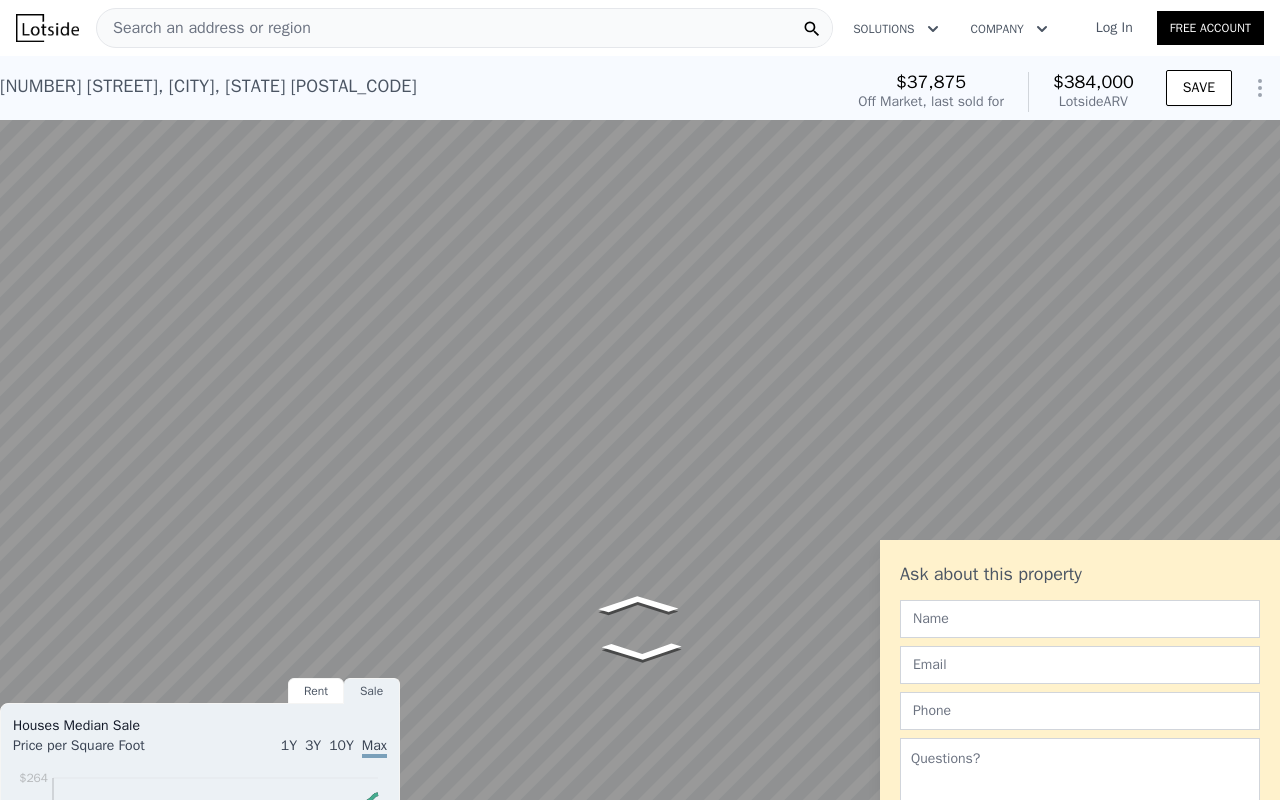 click at bounding box center [1258, 22] 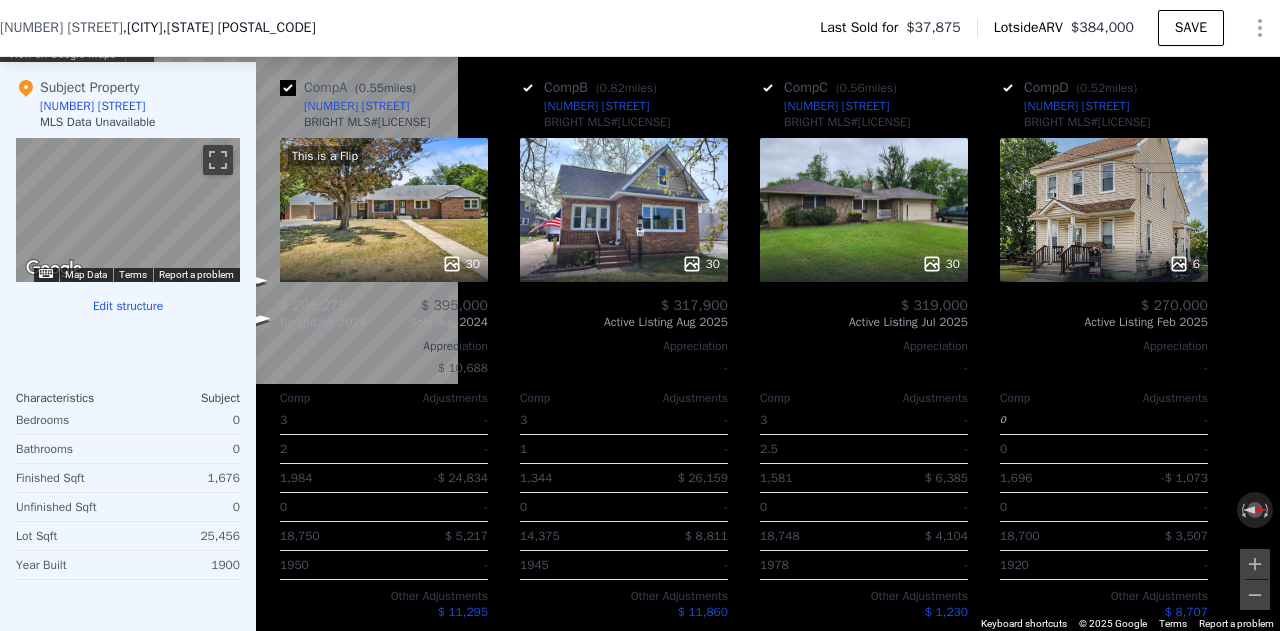 scroll, scrollTop: 1676, scrollLeft: 0, axis: vertical 